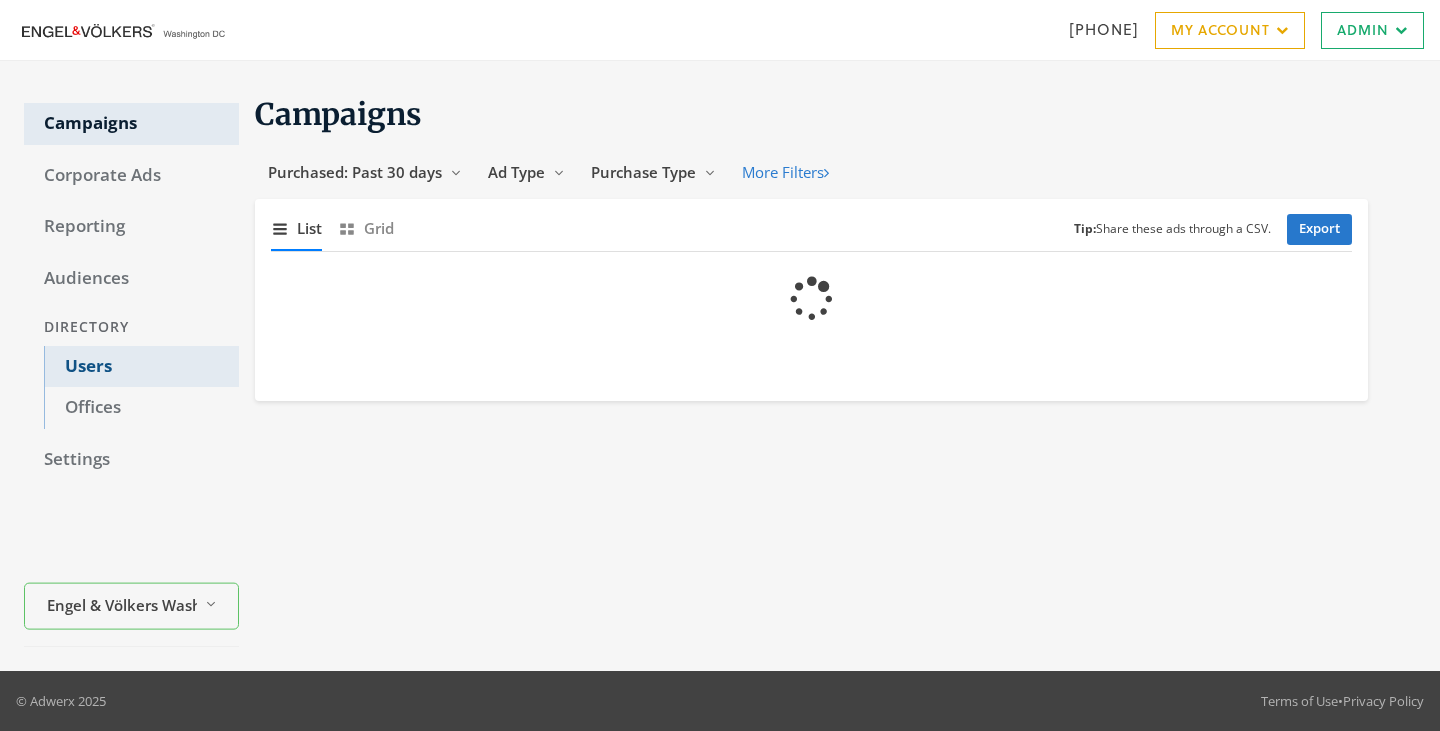 scroll, scrollTop: 0, scrollLeft: 0, axis: both 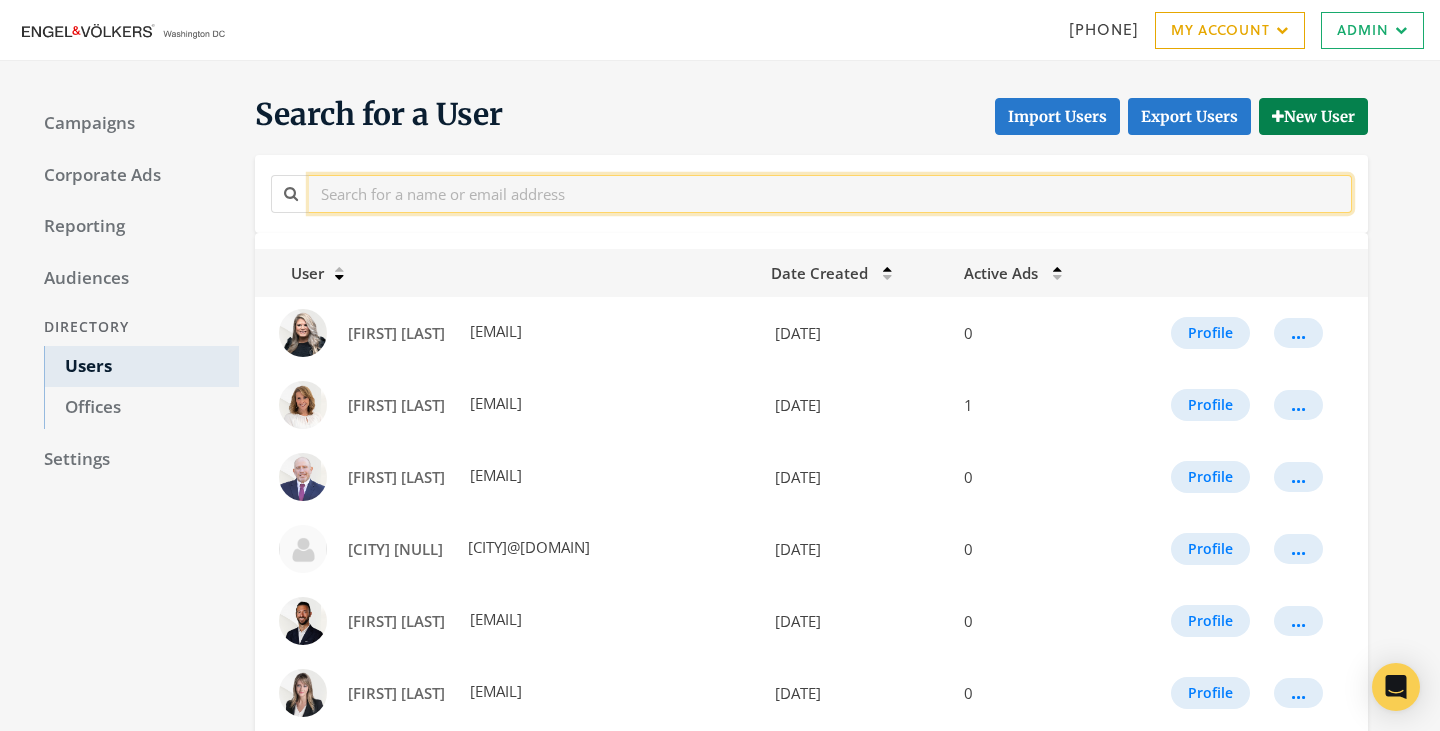 click at bounding box center (830, 193) 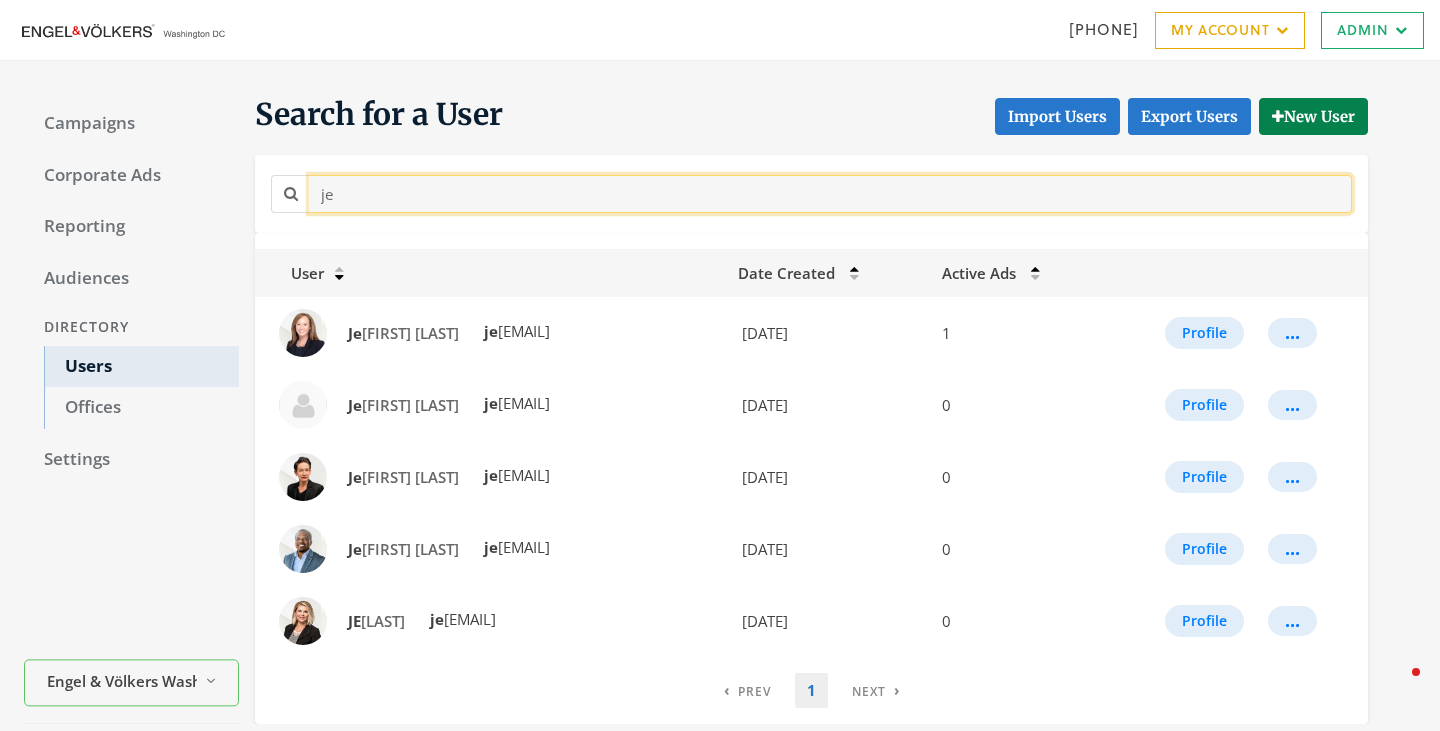 type on "j" 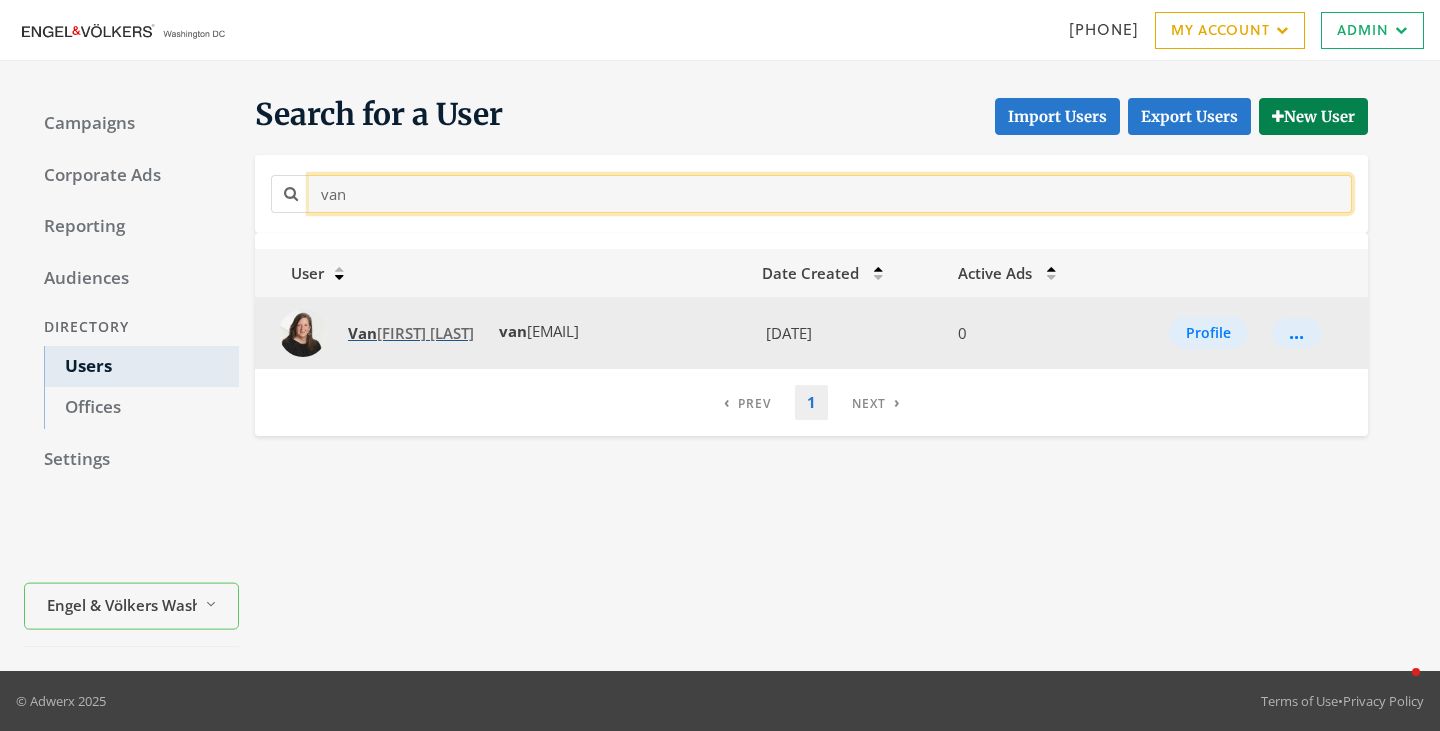 type on "van" 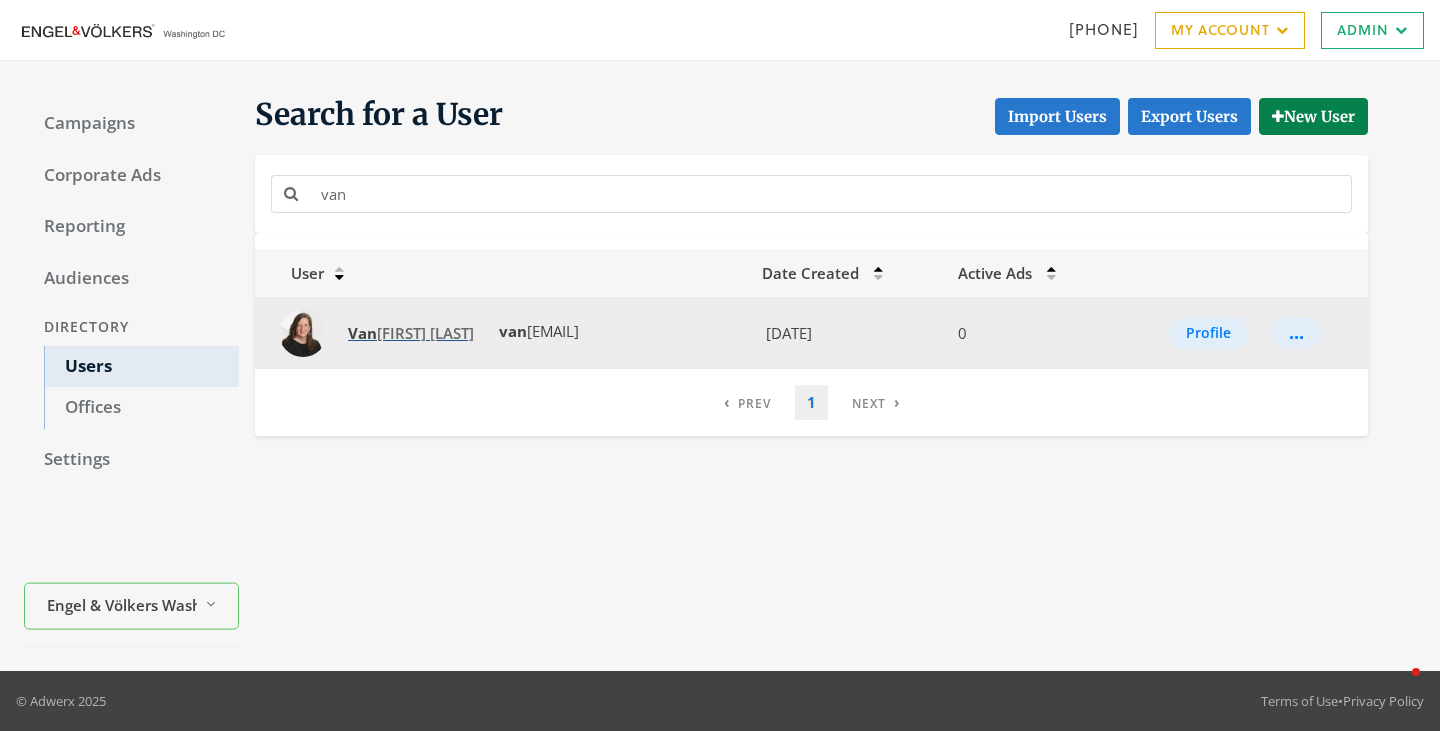 click on "[FIRST] [LAST]" at bounding box center (411, 333) 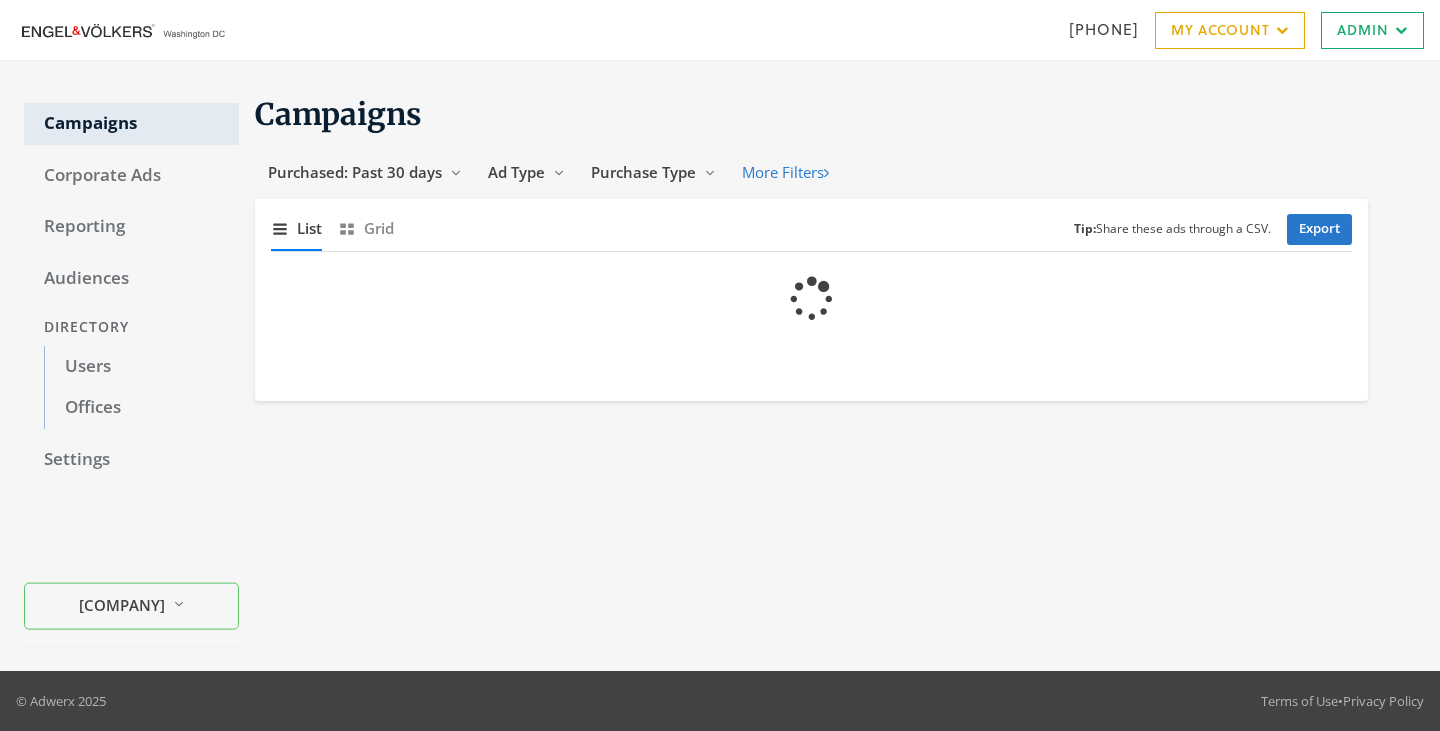scroll, scrollTop: 0, scrollLeft: 0, axis: both 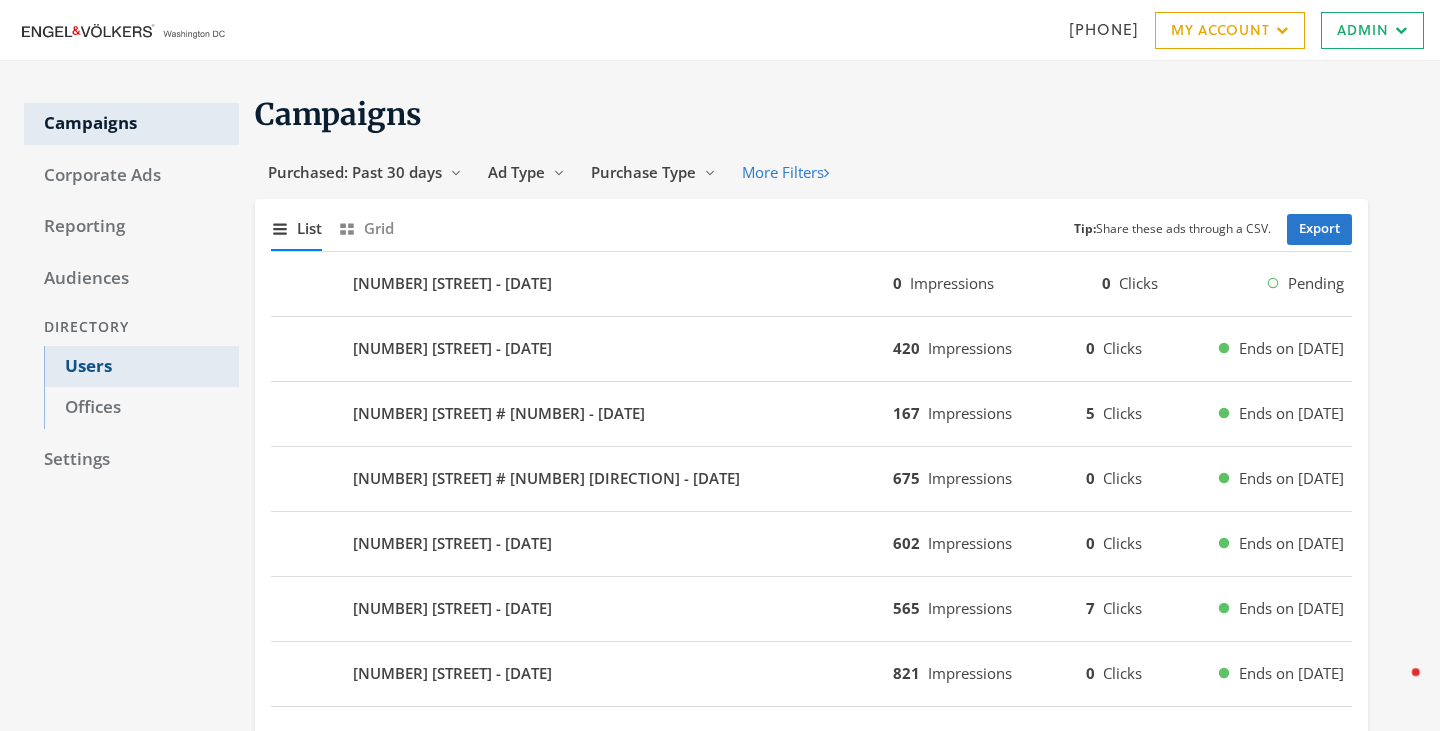click on "Users" at bounding box center [141, 367] 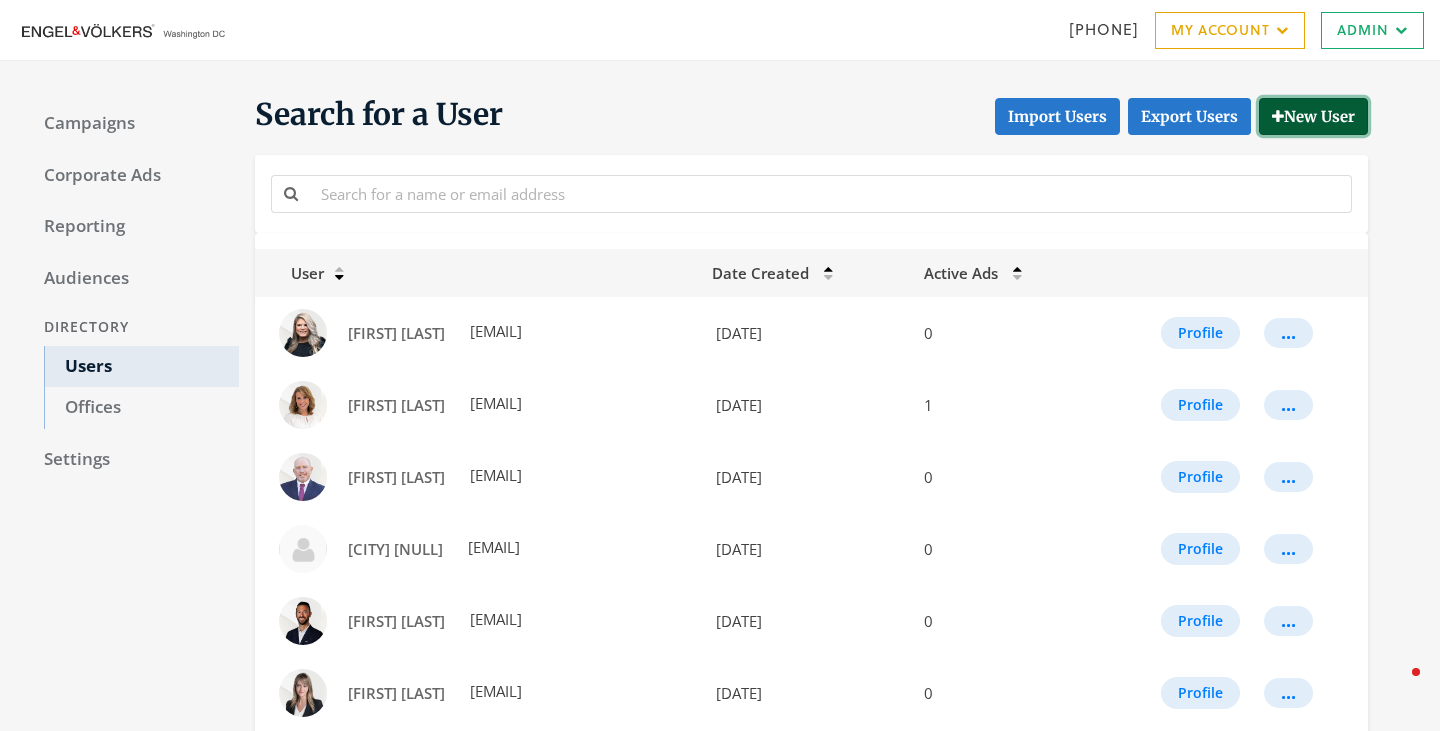 click on "New User" at bounding box center [1313, 116] 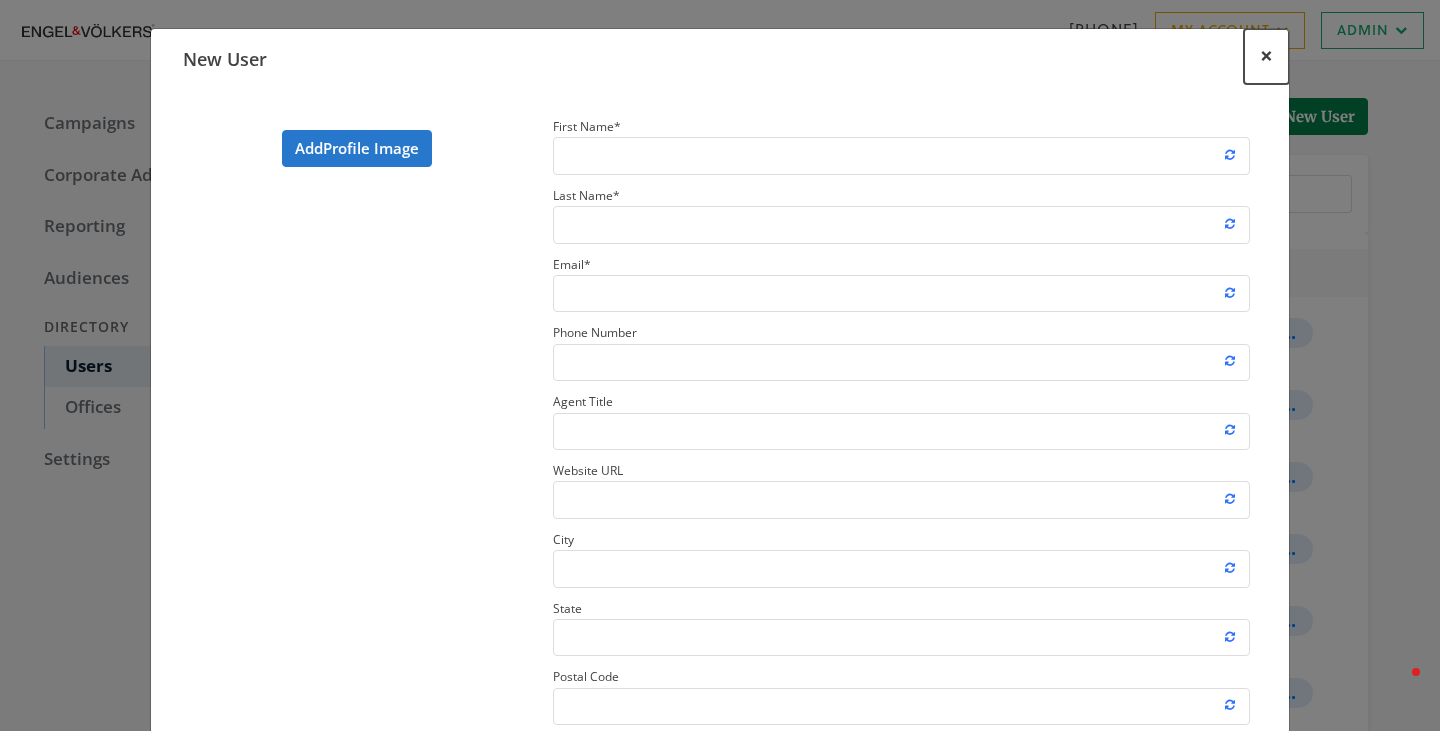 click on "×" at bounding box center (1266, 55) 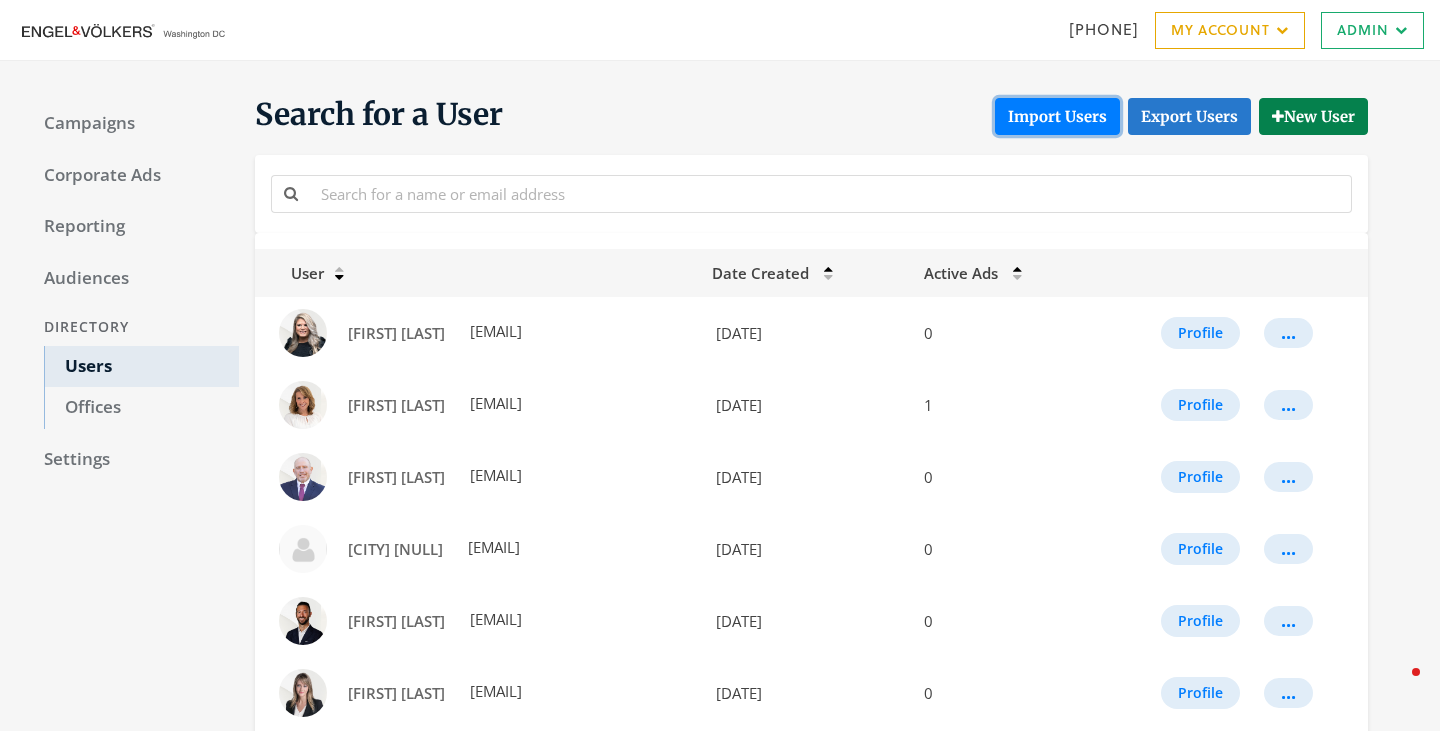 click on "Import Users" at bounding box center (1057, 116) 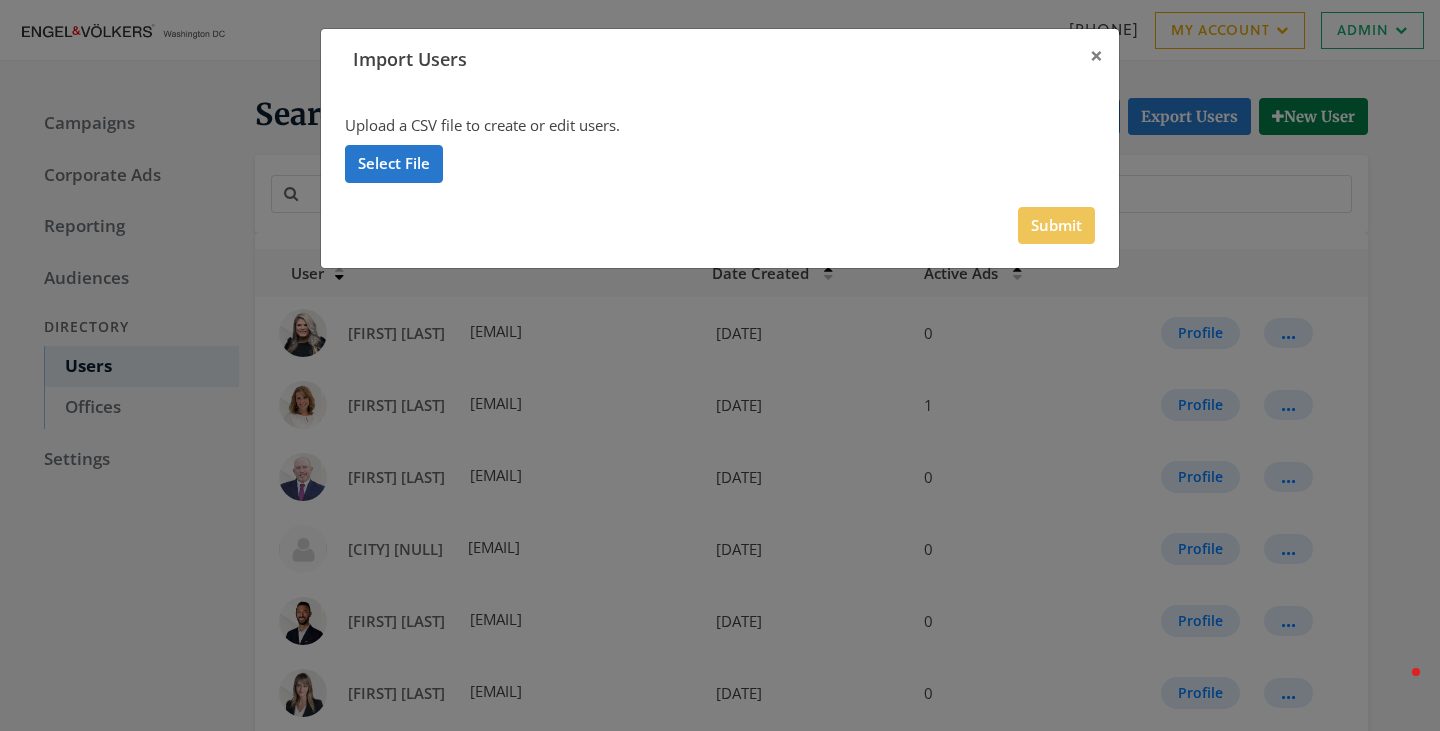 click on "Select File" at bounding box center (720, 167) 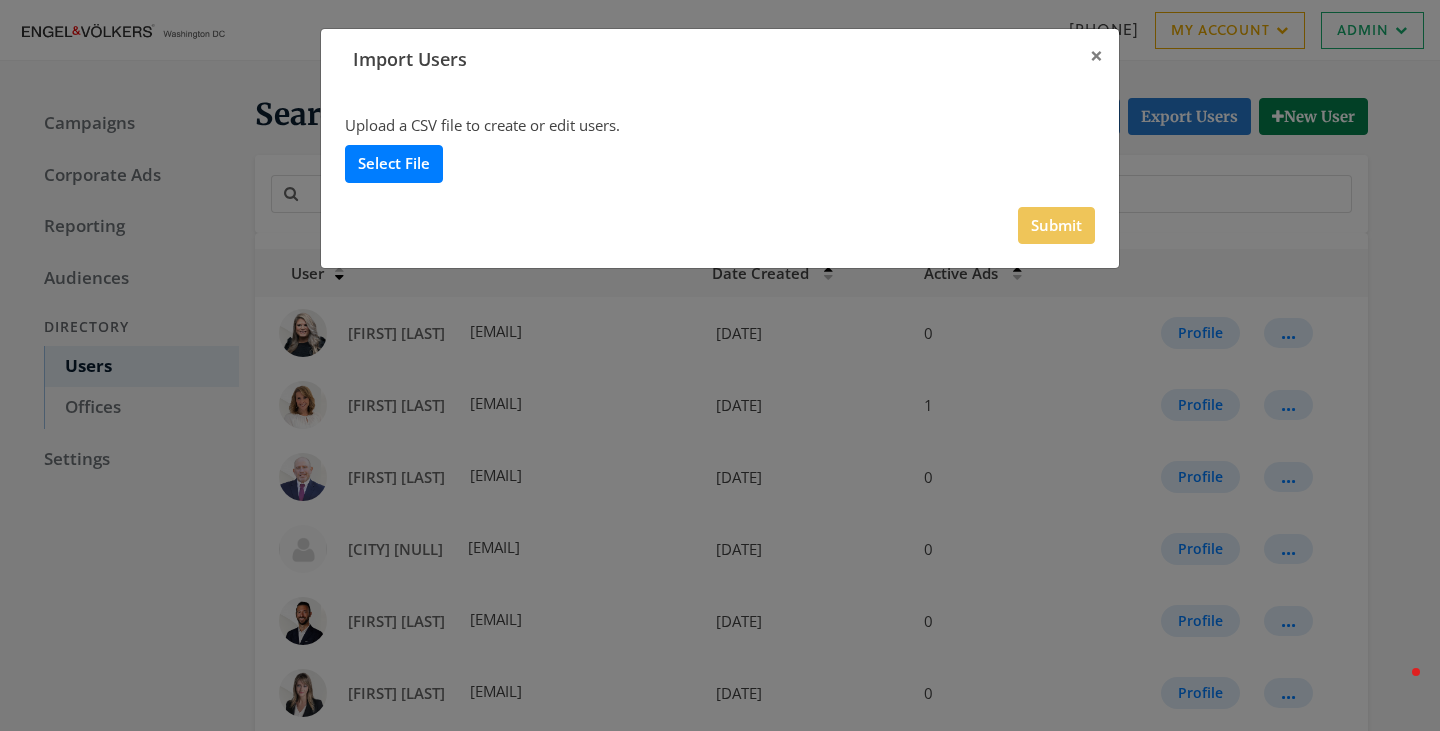 click on "Select File" at bounding box center [394, 163] 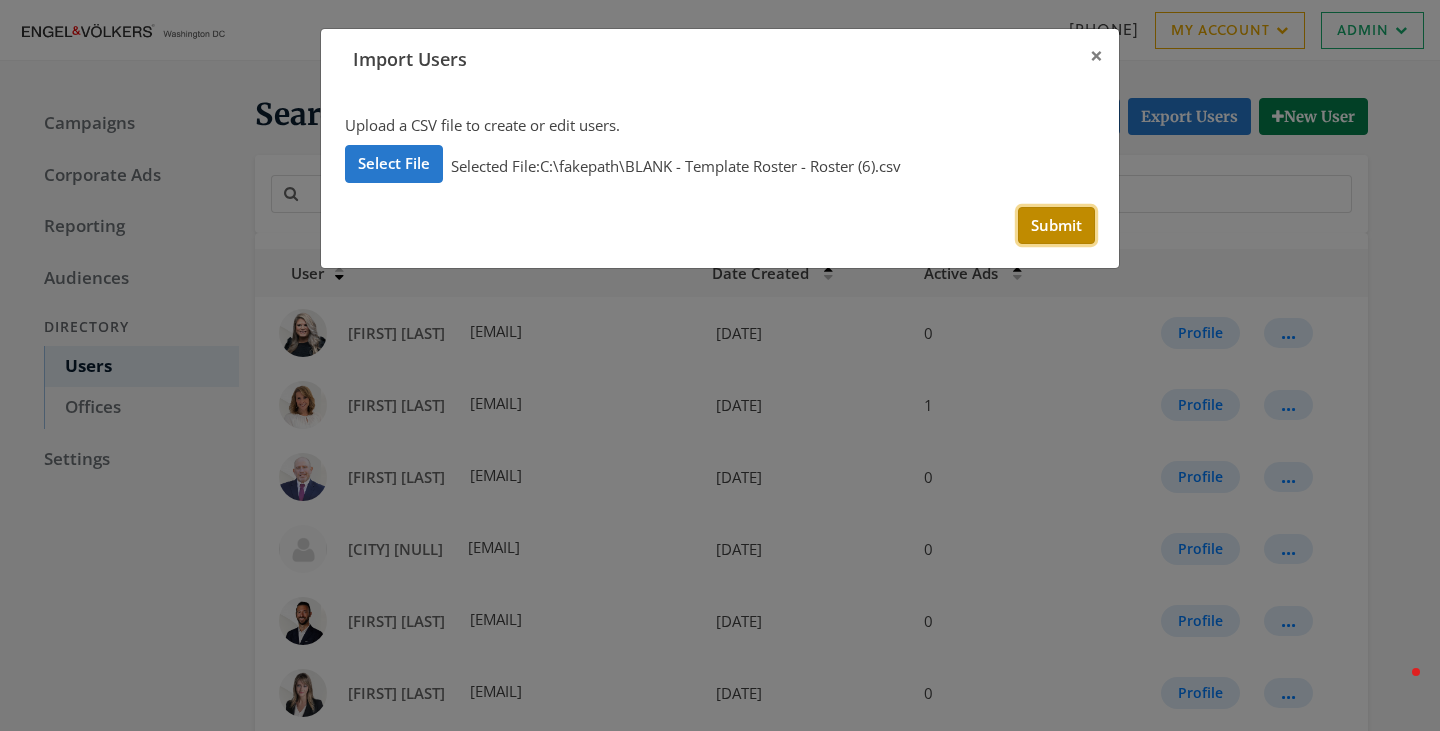 click on "Submit" at bounding box center [1056, 225] 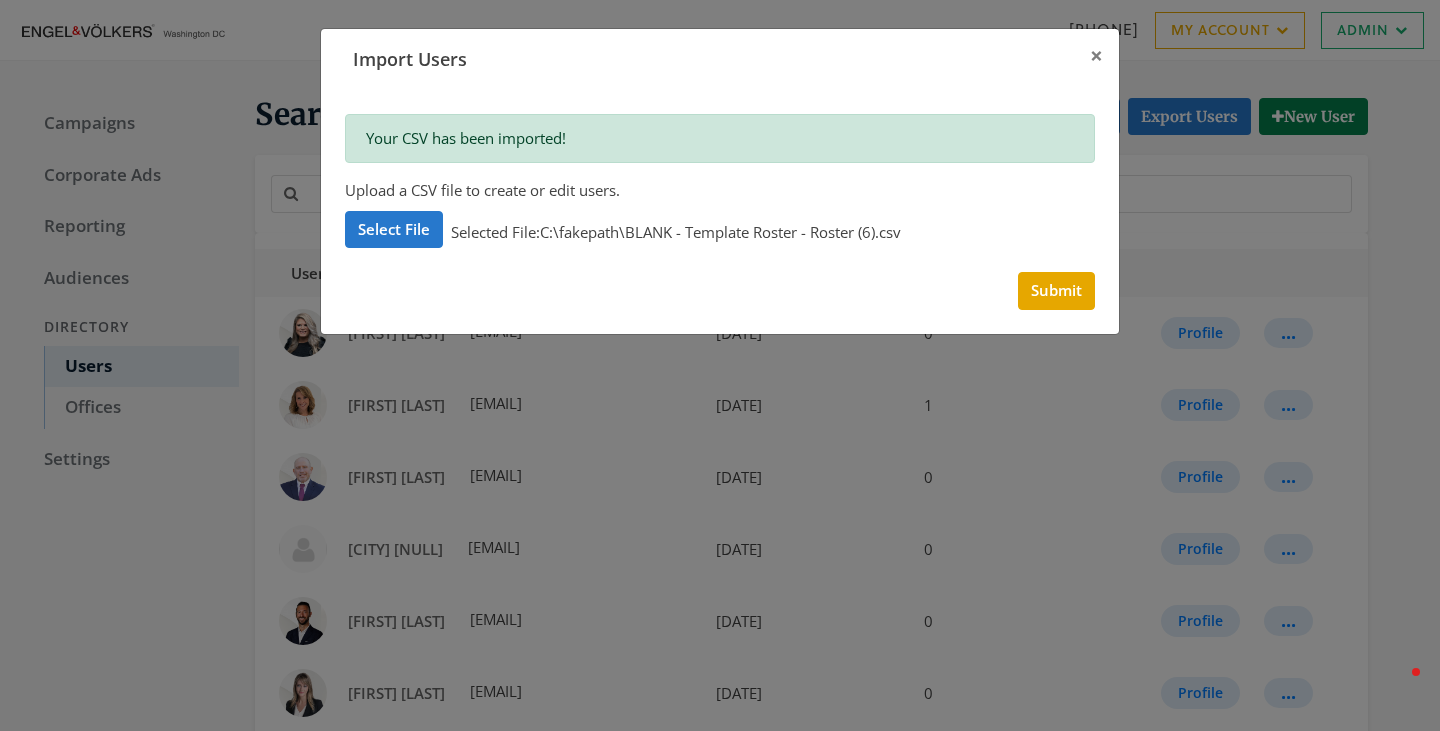 click on "Import Users × Your CSV has been imported! Upload a CSV file to create or edit users. Select File Selected File:  BLANK - Template Roster  - Roster (6).csv Submit" at bounding box center [720, 365] 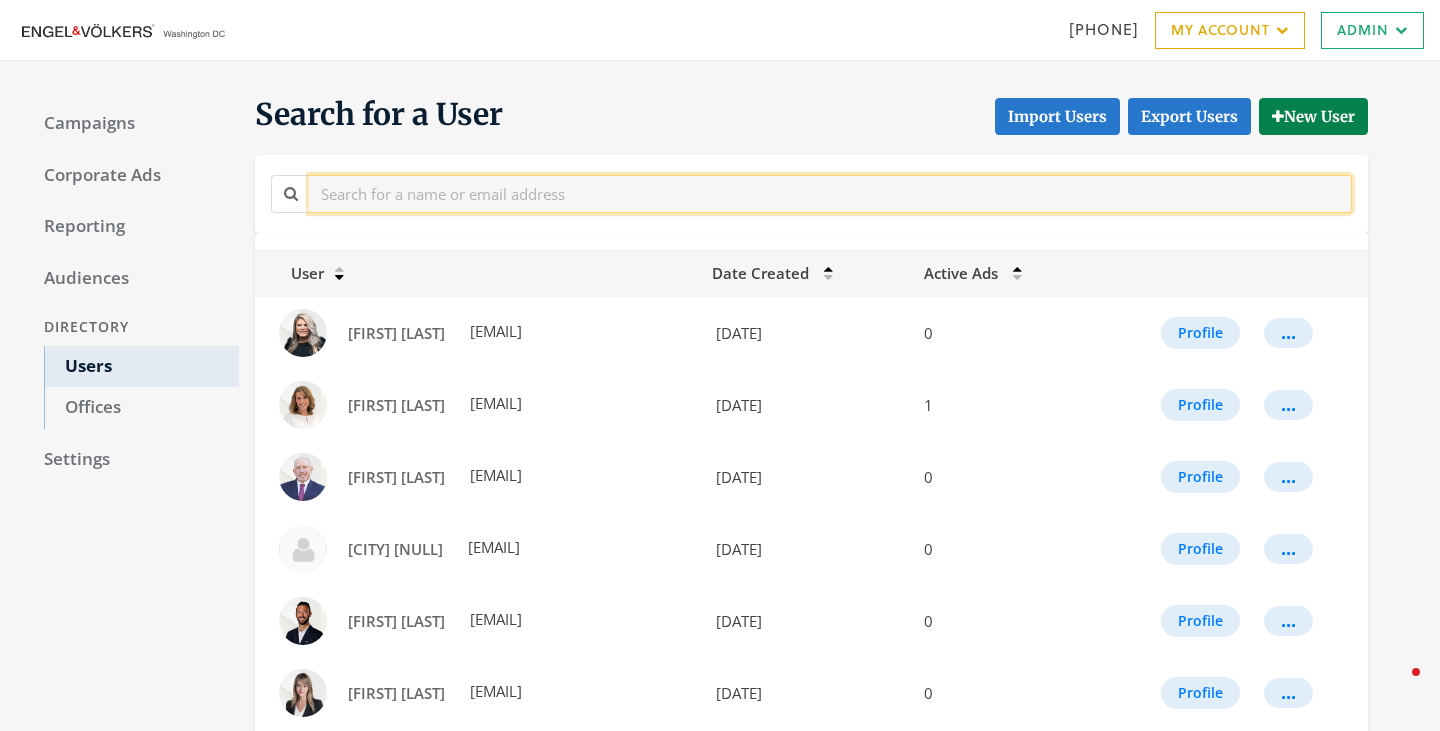 click at bounding box center (830, 193) 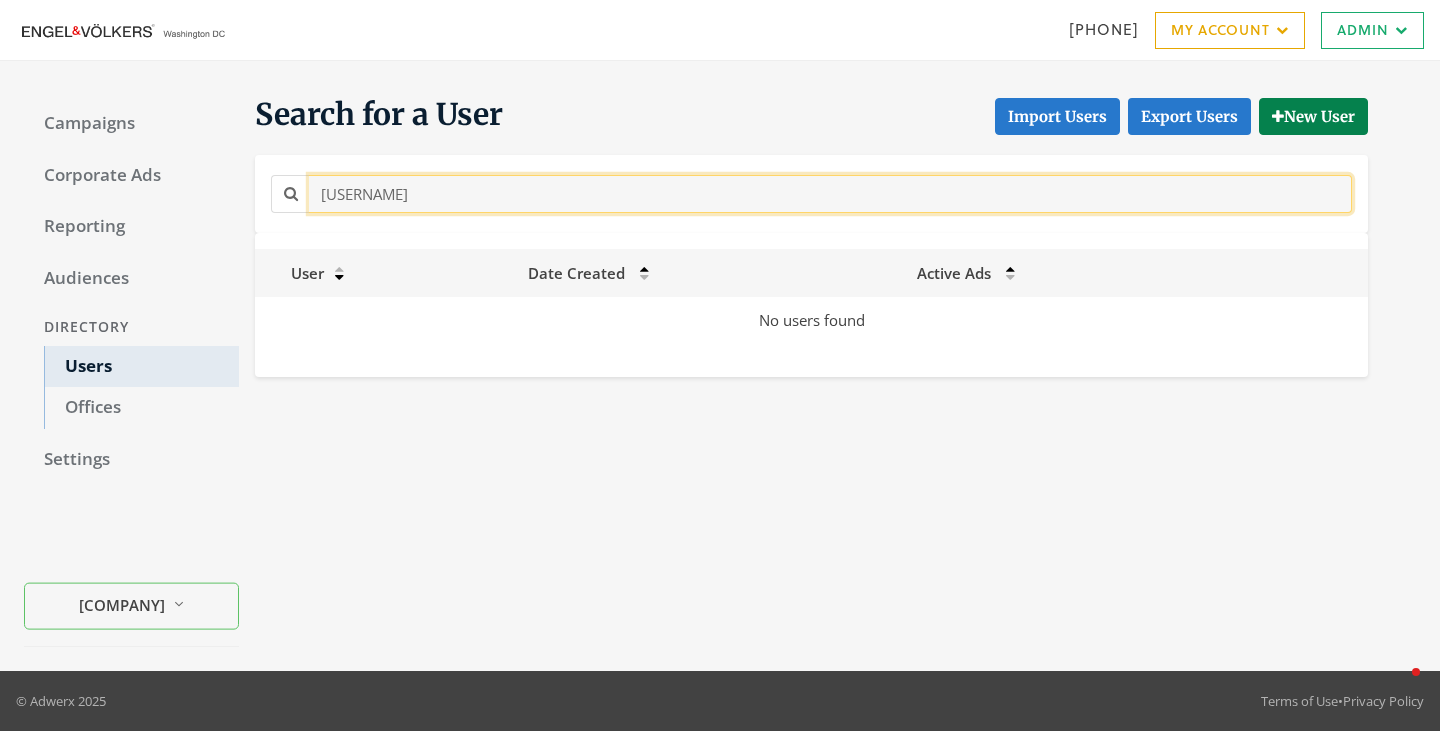 type on "d" 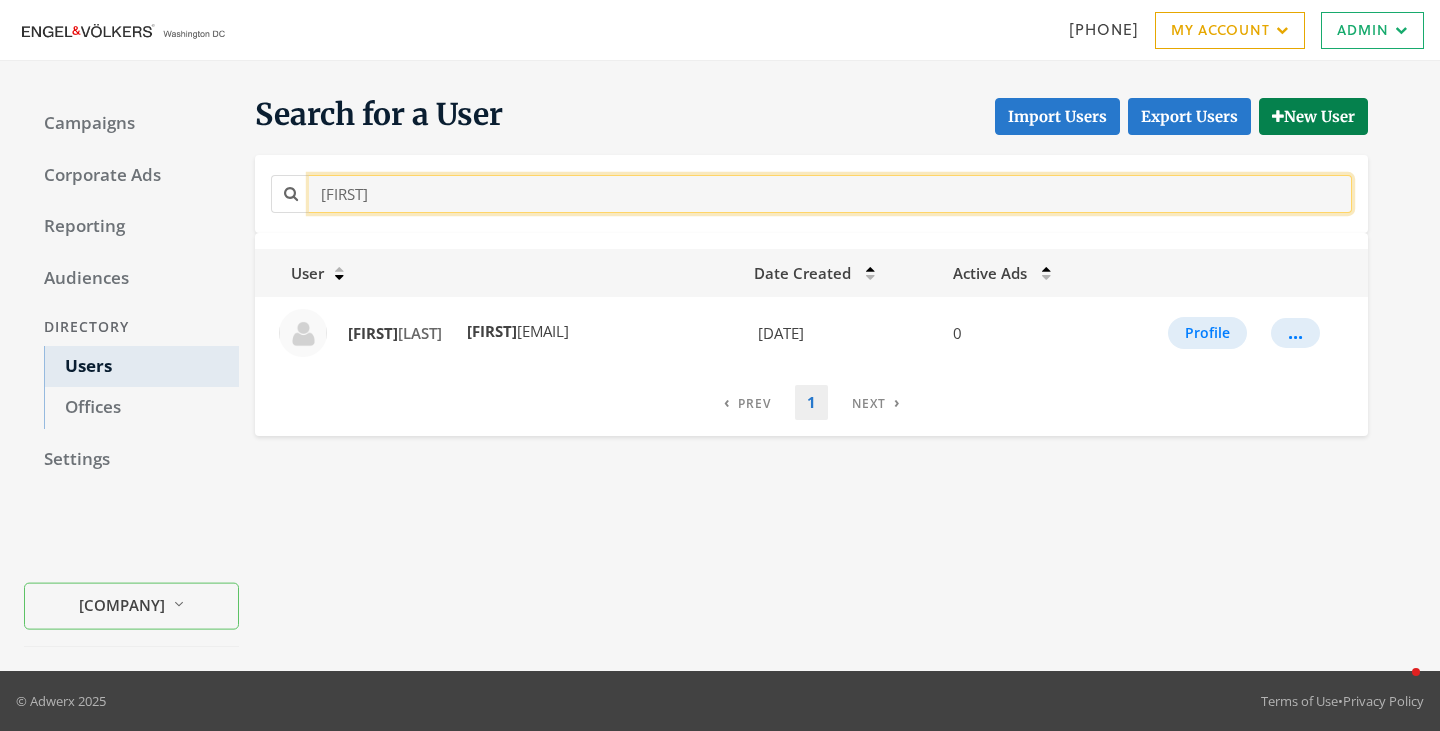 type on "jean" 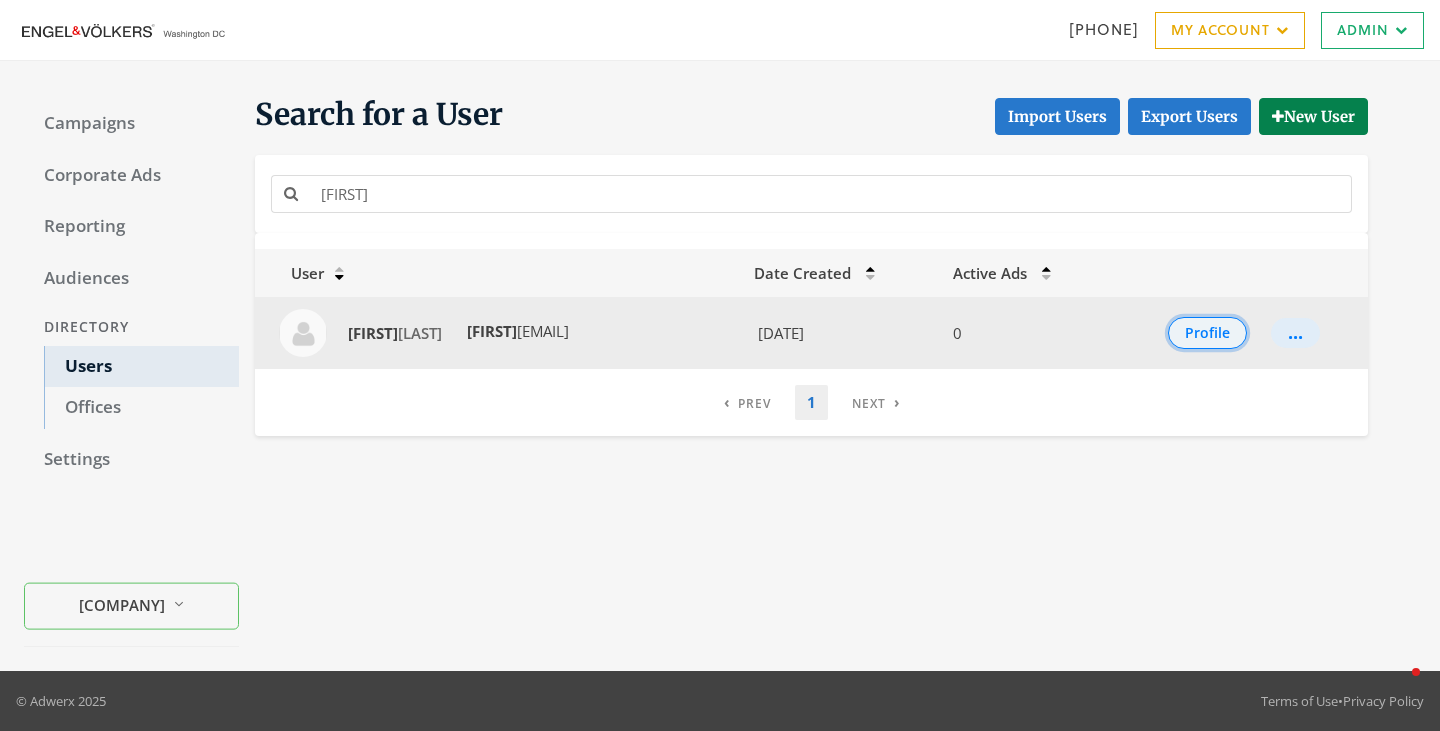 click on "Profile" at bounding box center (1207, 333) 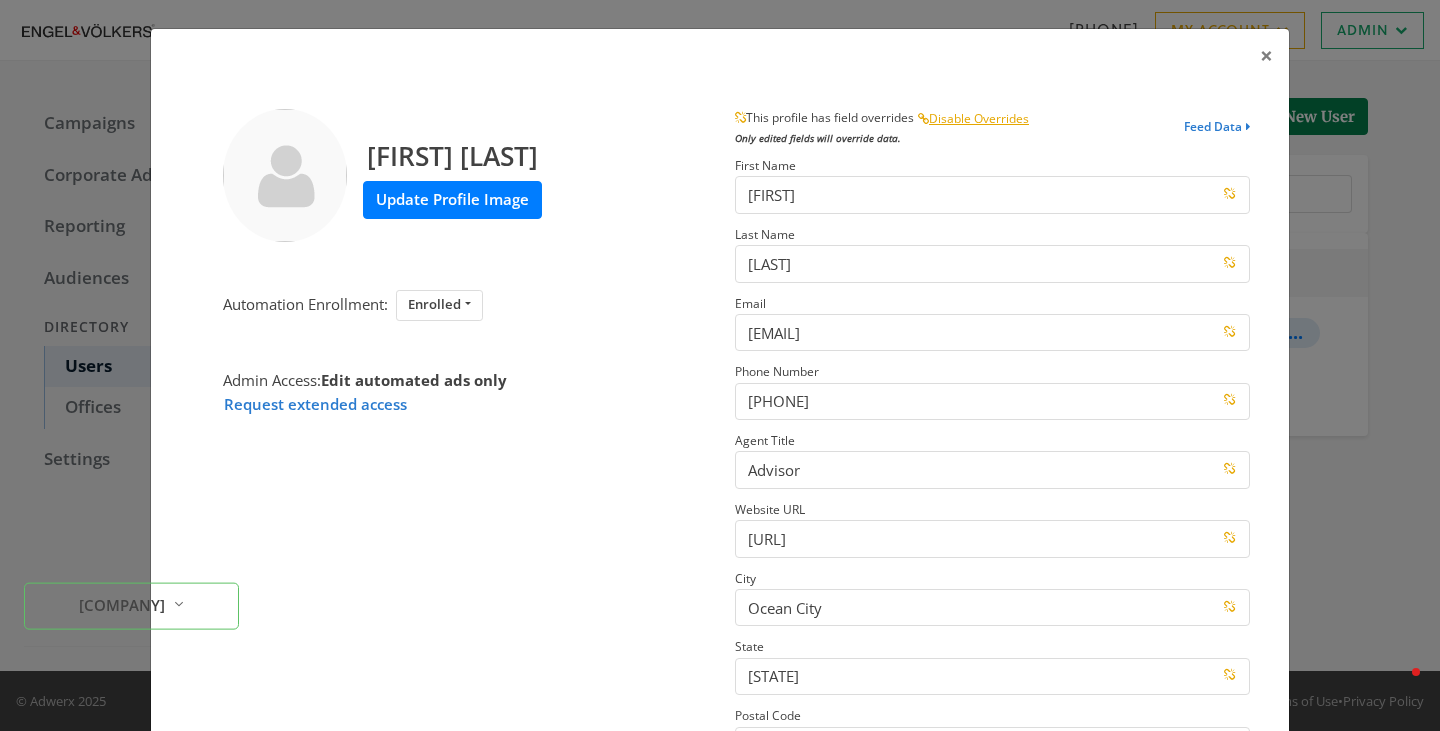 click on "Update Profile Image" at bounding box center [452, 199] 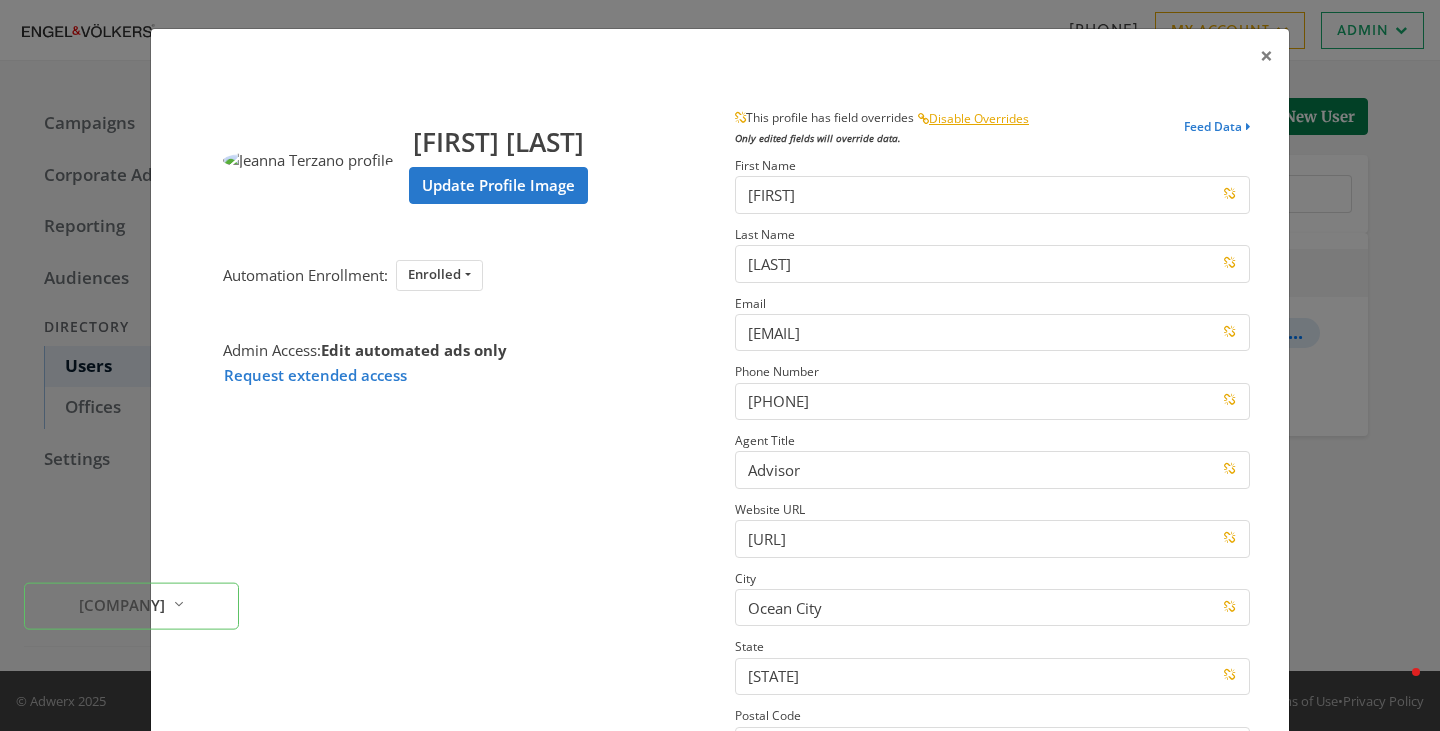 scroll, scrollTop: 285, scrollLeft: 0, axis: vertical 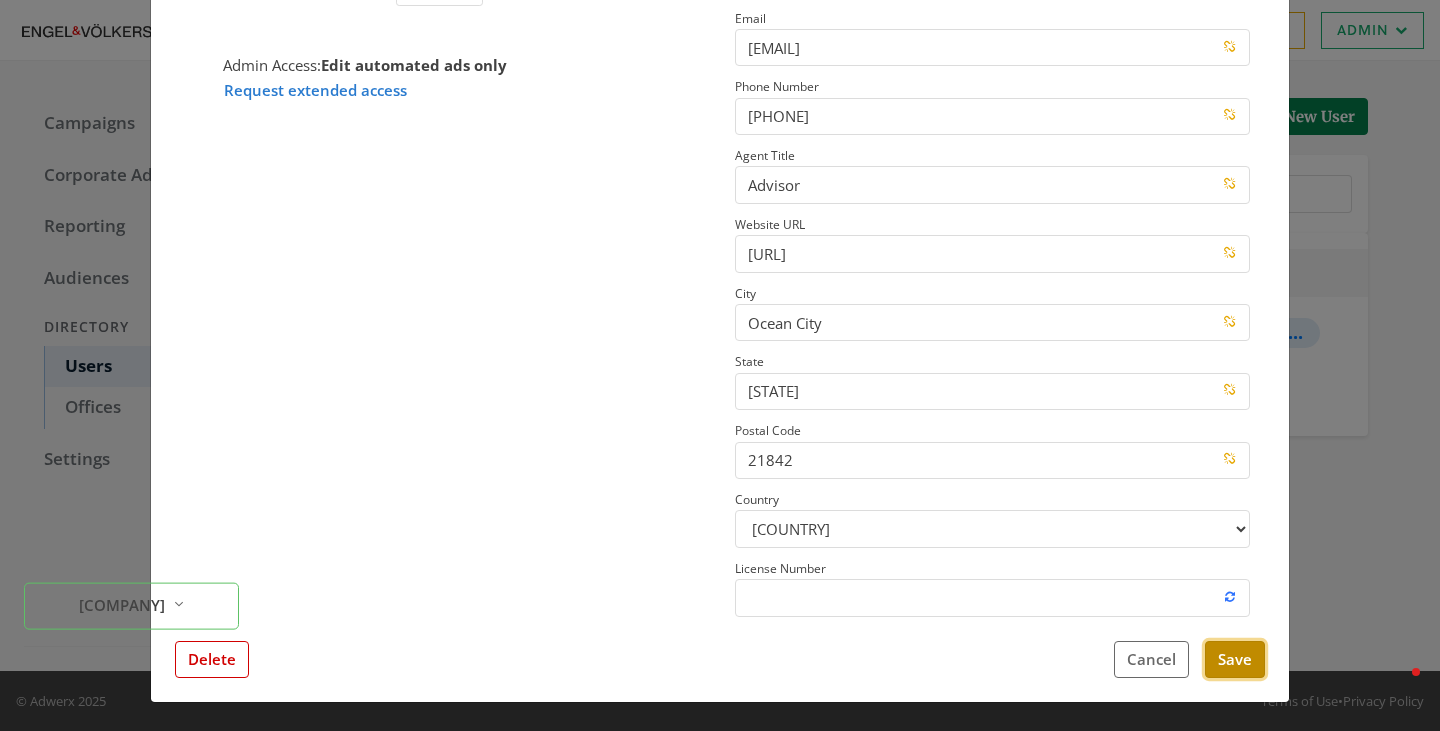 click on "Save" at bounding box center [1235, 659] 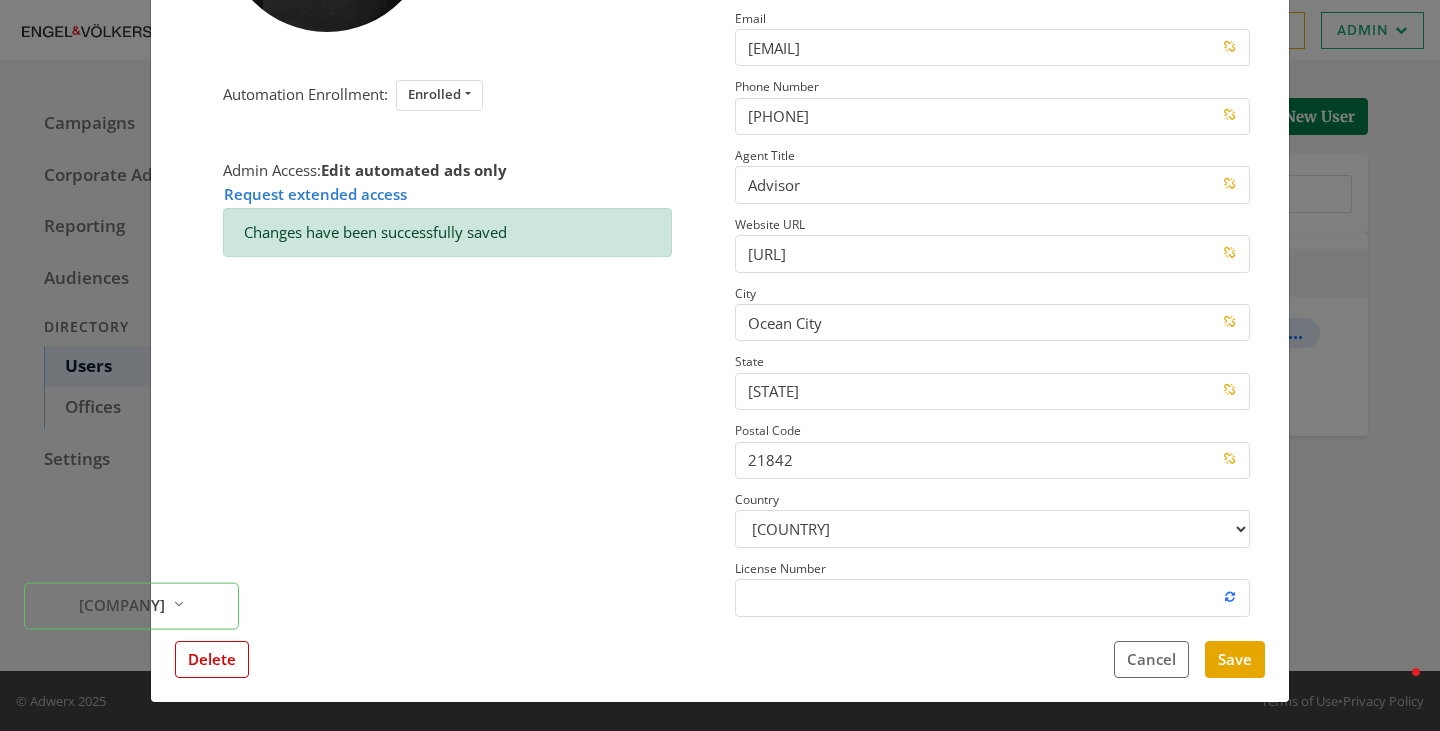 click on "× Jeanna Terzano Update Profile Image Automation Enrollment:  Enrolled Enrolled Not Enrolled Admin Access:  Edit automated ads only Request extended access Changes have been successfully saved  This profile has field overrides    Disable Overrides Only edited fields will override data. Feed Data  First Name Jeanna Last Name Terzano Email jeanna.terzano@evrealestate.com Phone Number (410) 241-4687 Agent Title Advisor Website URL https://jeannaterzano.evrealestate.com/ City Ocean City State MD Postal Code 21842 Country US CA License Number Close Feed Data first name:  -- null -- last name:  -- null -- email:  -- null -- phone:  -- null -- title:  -- null -- website url:  -- null -- city:  -- null -- state:  -- null -- postal code:  -- null -- country:  -- null -- license number:  -- null -- photo URL:  -- null -- Delete Cancel Save" at bounding box center [720, 365] 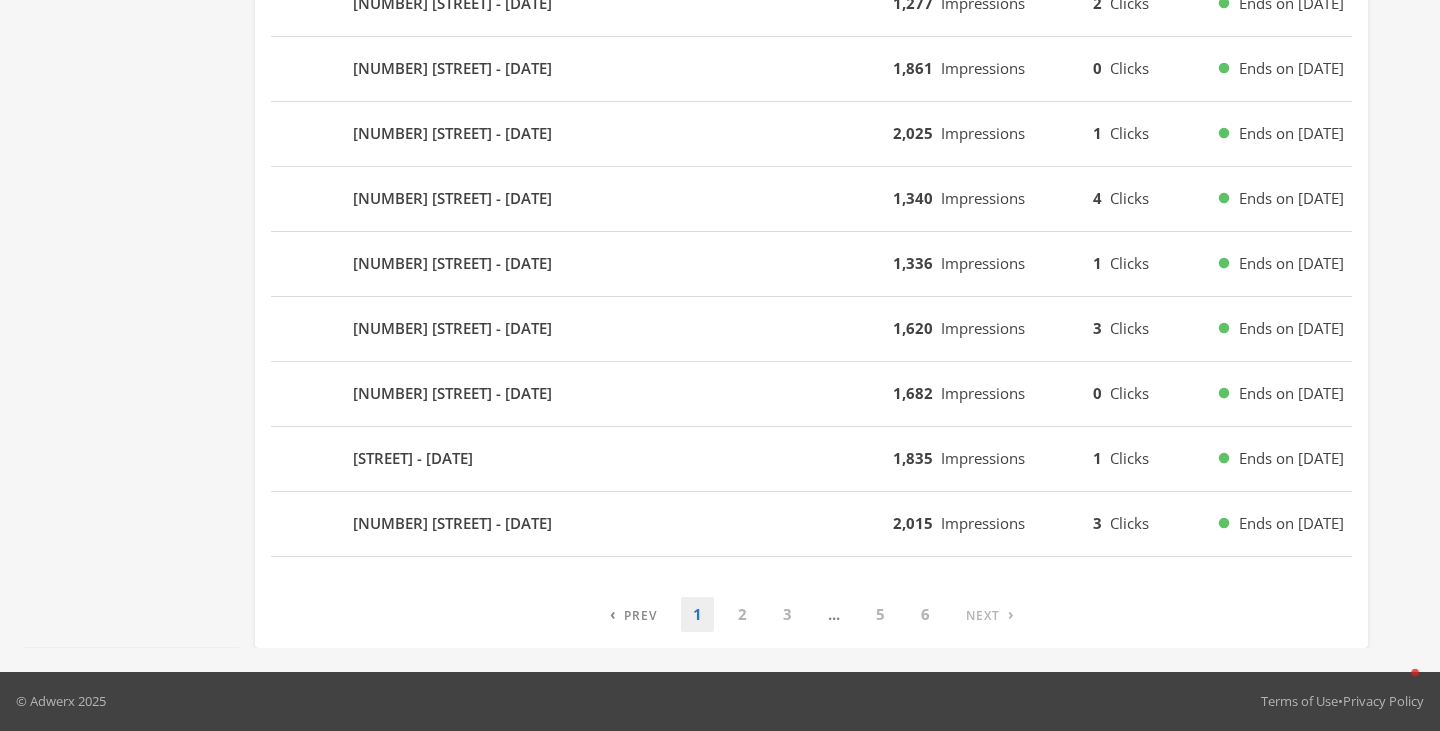 scroll, scrollTop: 0, scrollLeft: 0, axis: both 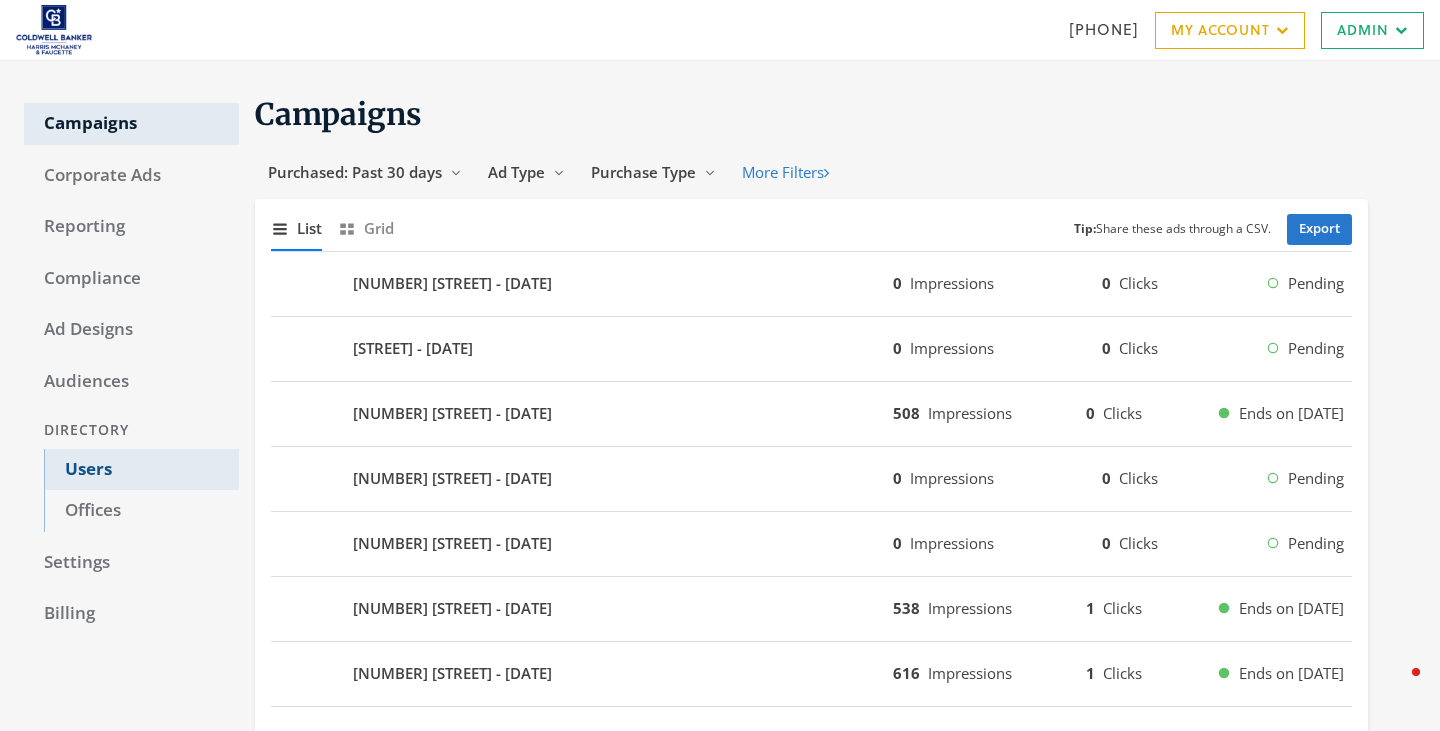 click on "Users" at bounding box center [141, 470] 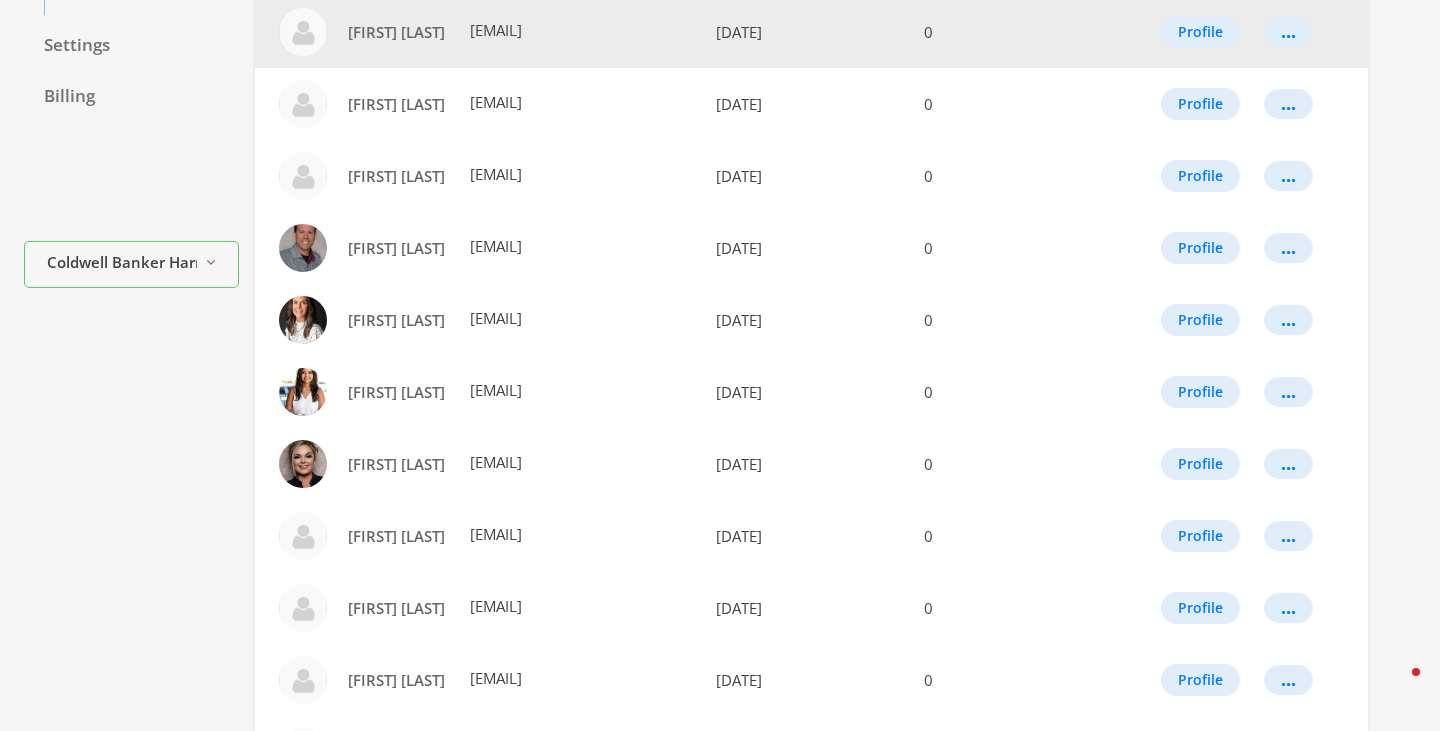 scroll, scrollTop: 0, scrollLeft: 0, axis: both 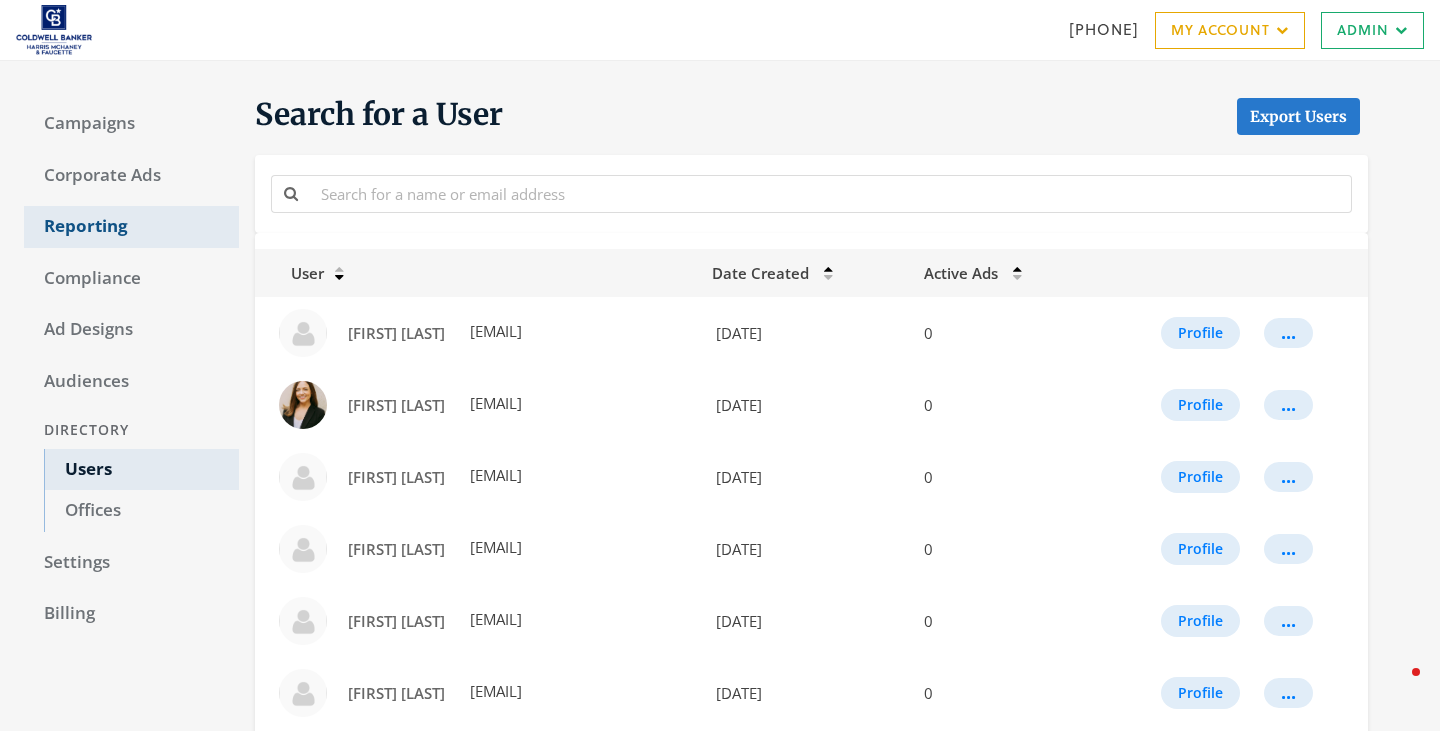 click on "Reporting" at bounding box center [131, 227] 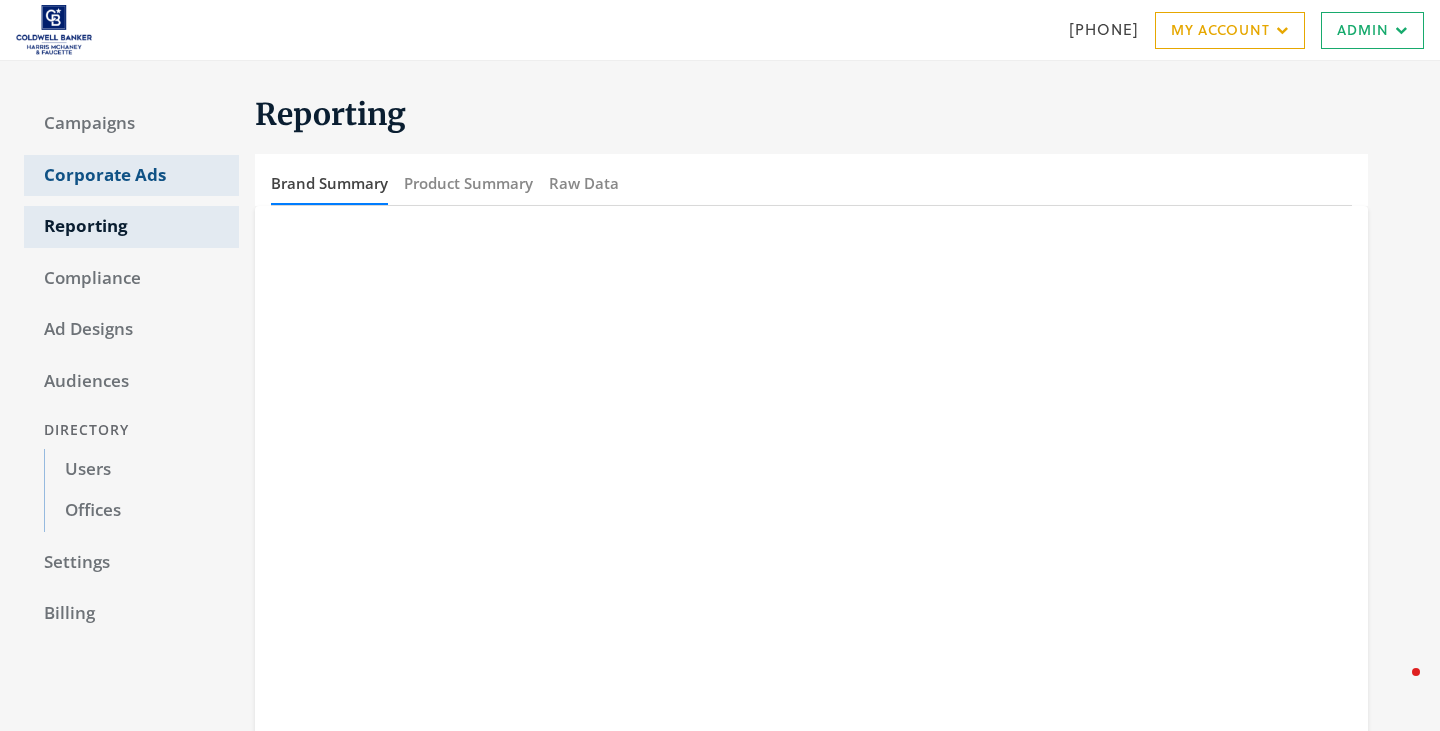 click on "Corporate Ads" at bounding box center [131, 176] 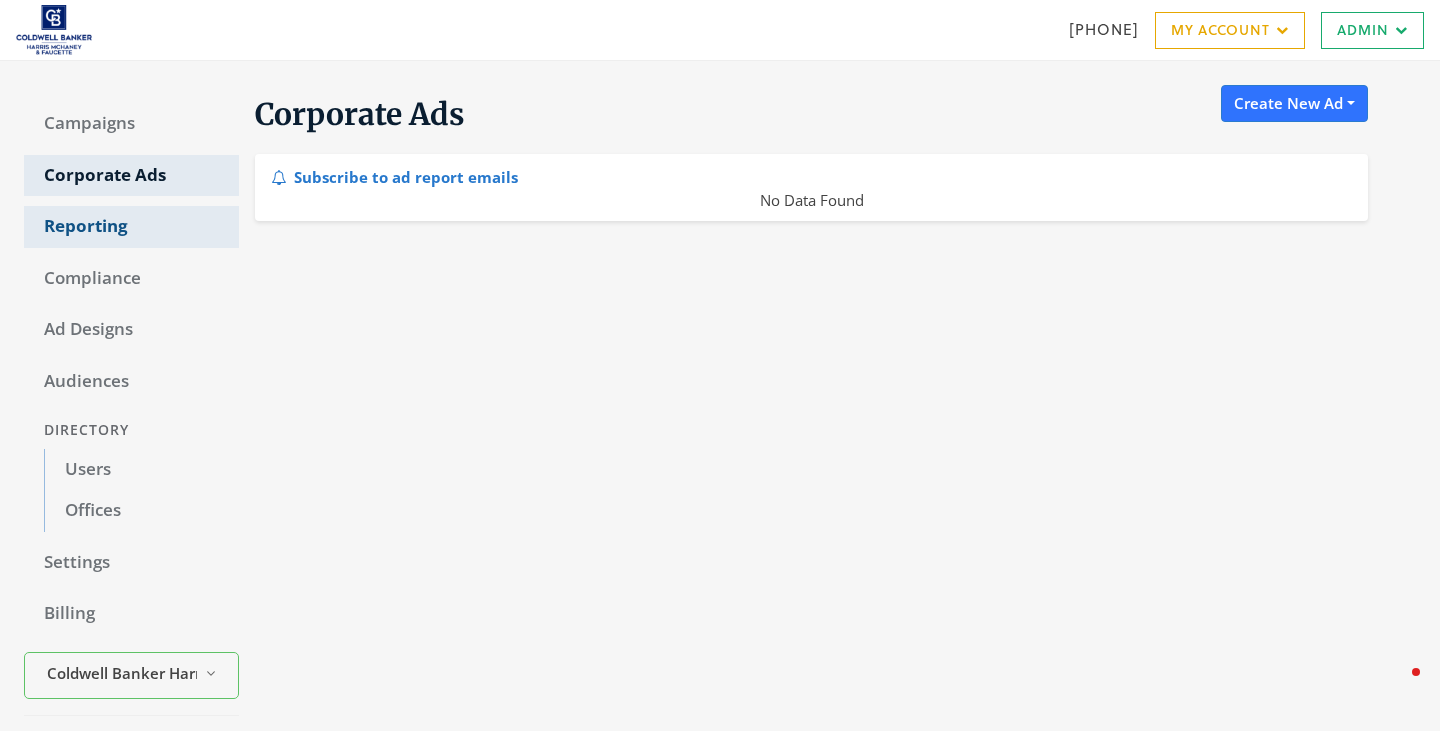 click on "Reporting" at bounding box center [131, 227] 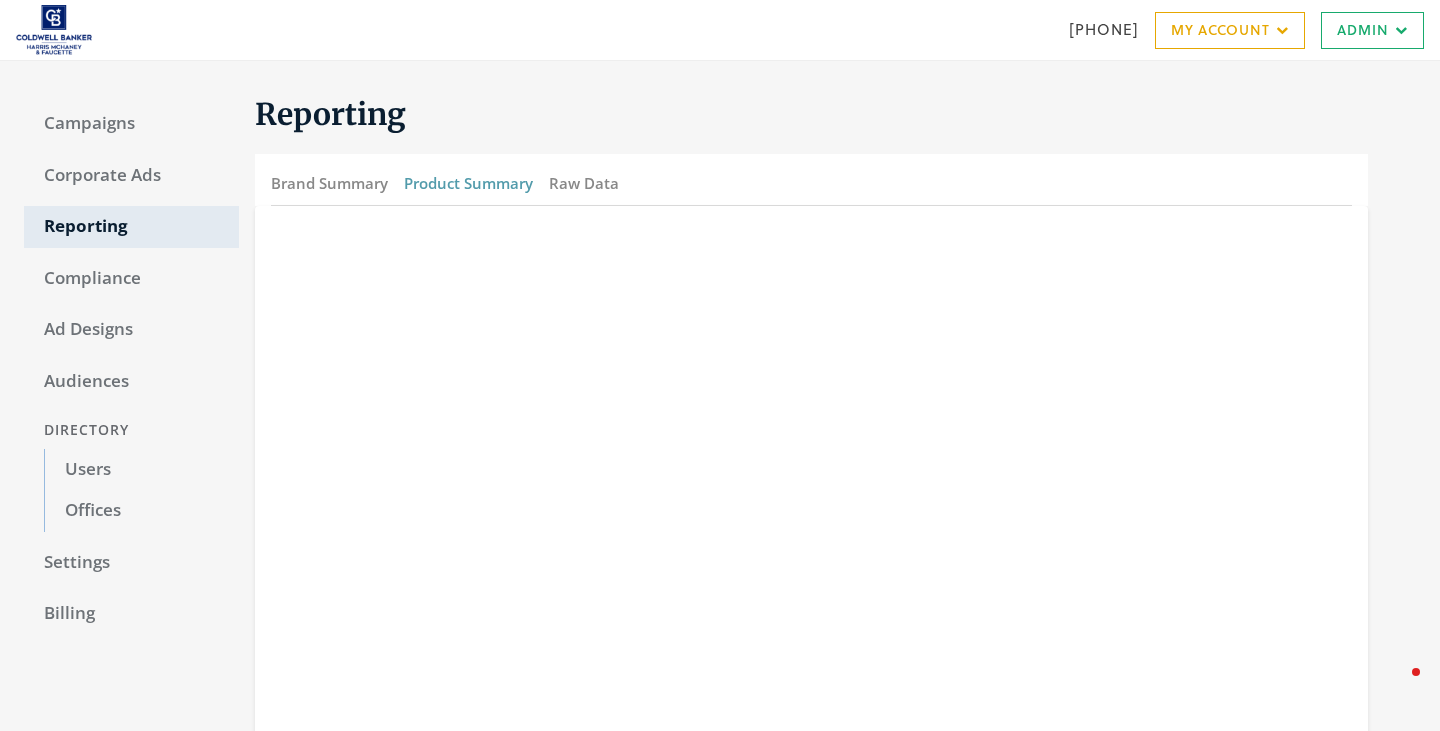 click on "Product Summary" at bounding box center [468, 183] 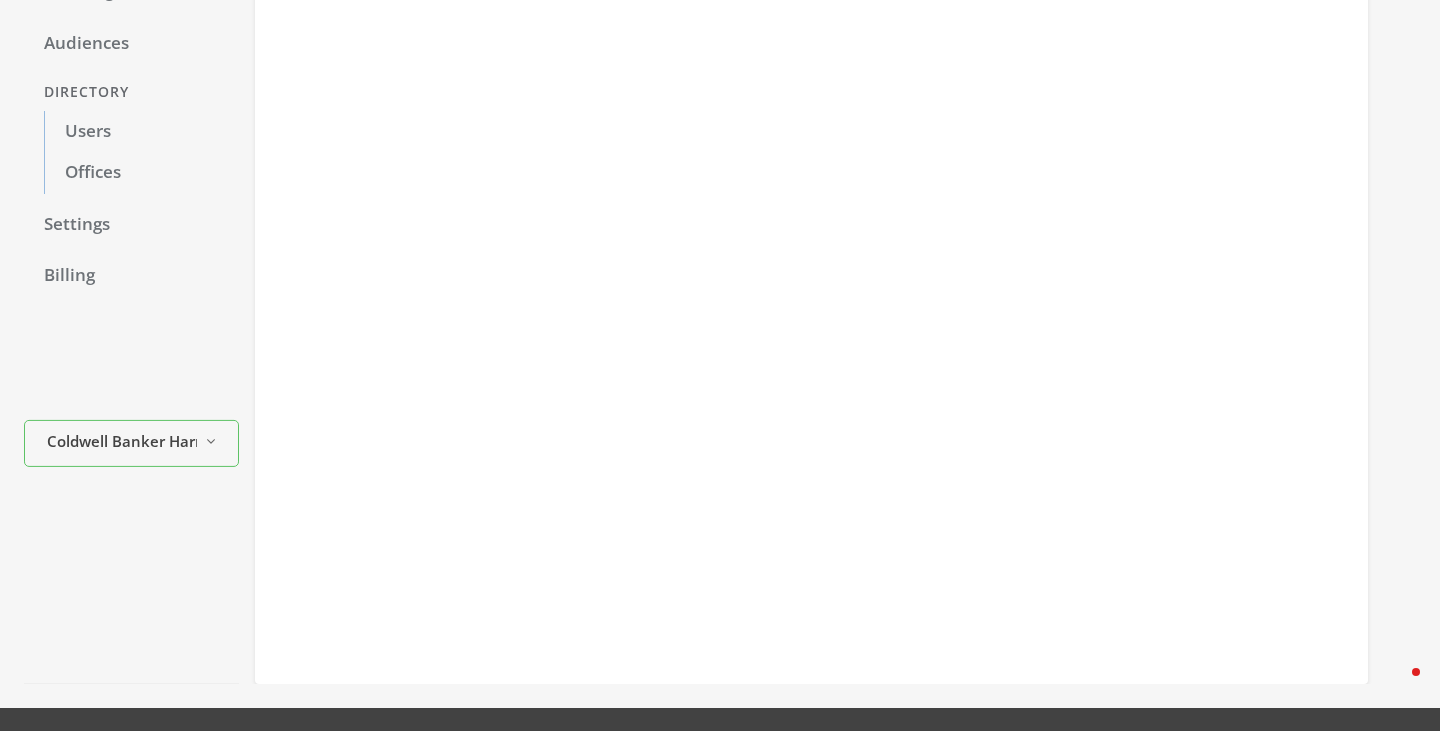 scroll, scrollTop: 375, scrollLeft: 0, axis: vertical 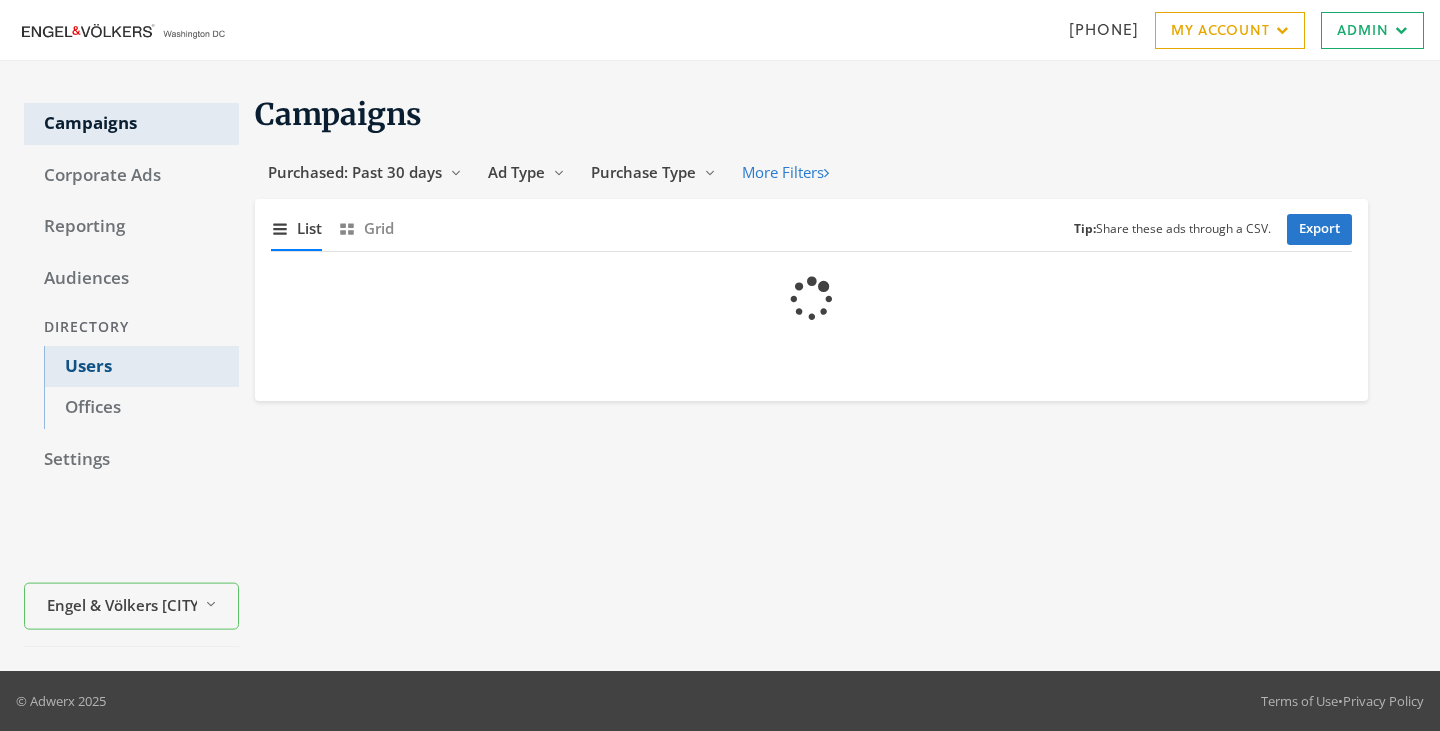 click on "Users" at bounding box center [141, 367] 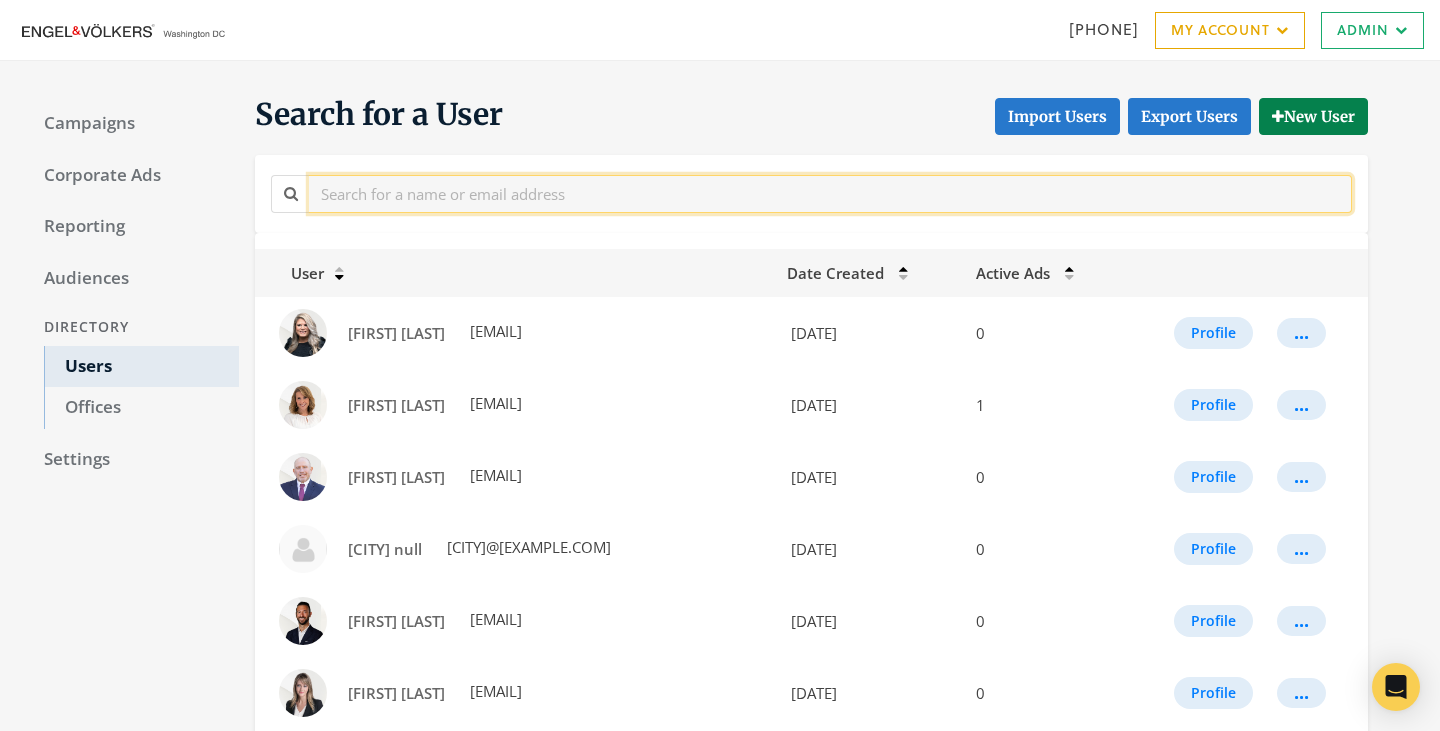 click at bounding box center [830, 193] 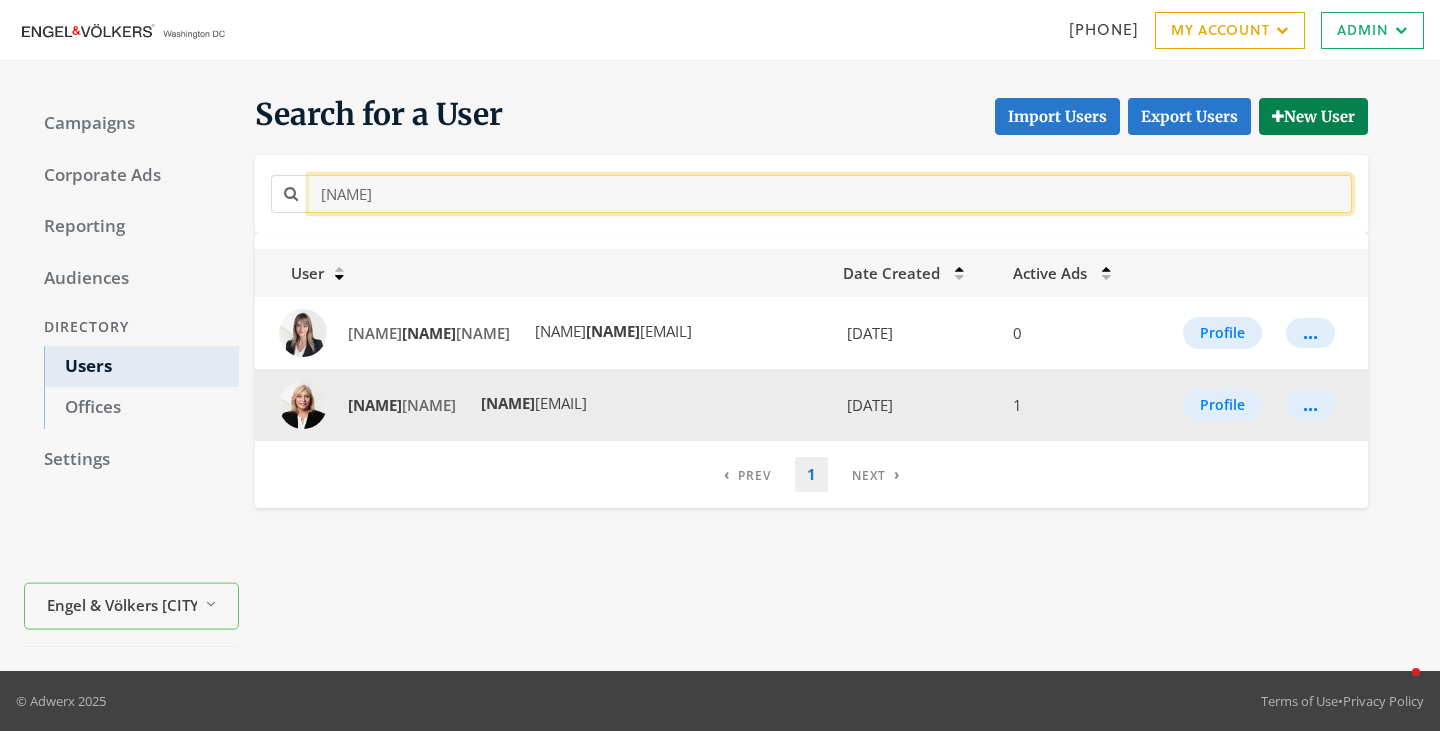 type on "[NAME]" 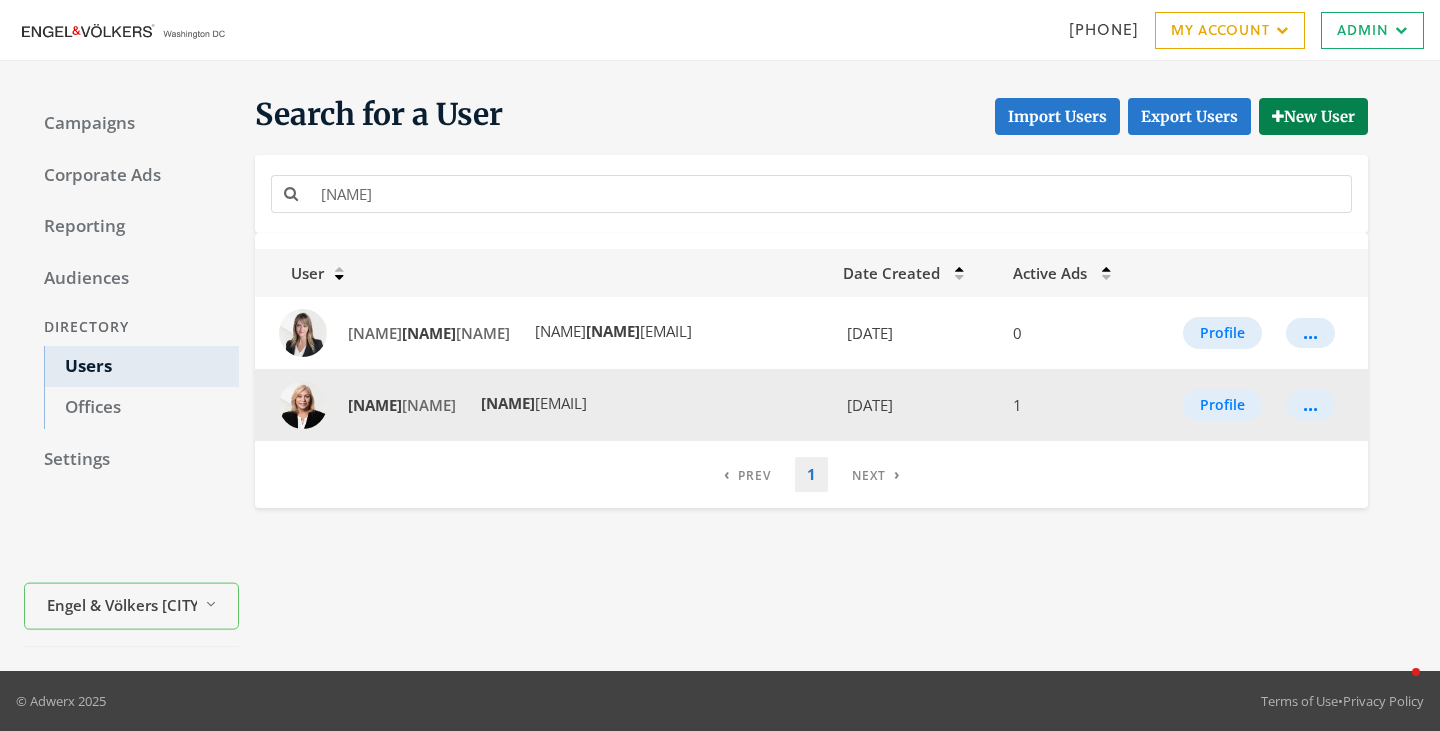 drag, startPoint x: 666, startPoint y: 407, endPoint x: 433, endPoint y: 402, distance: 233.05363 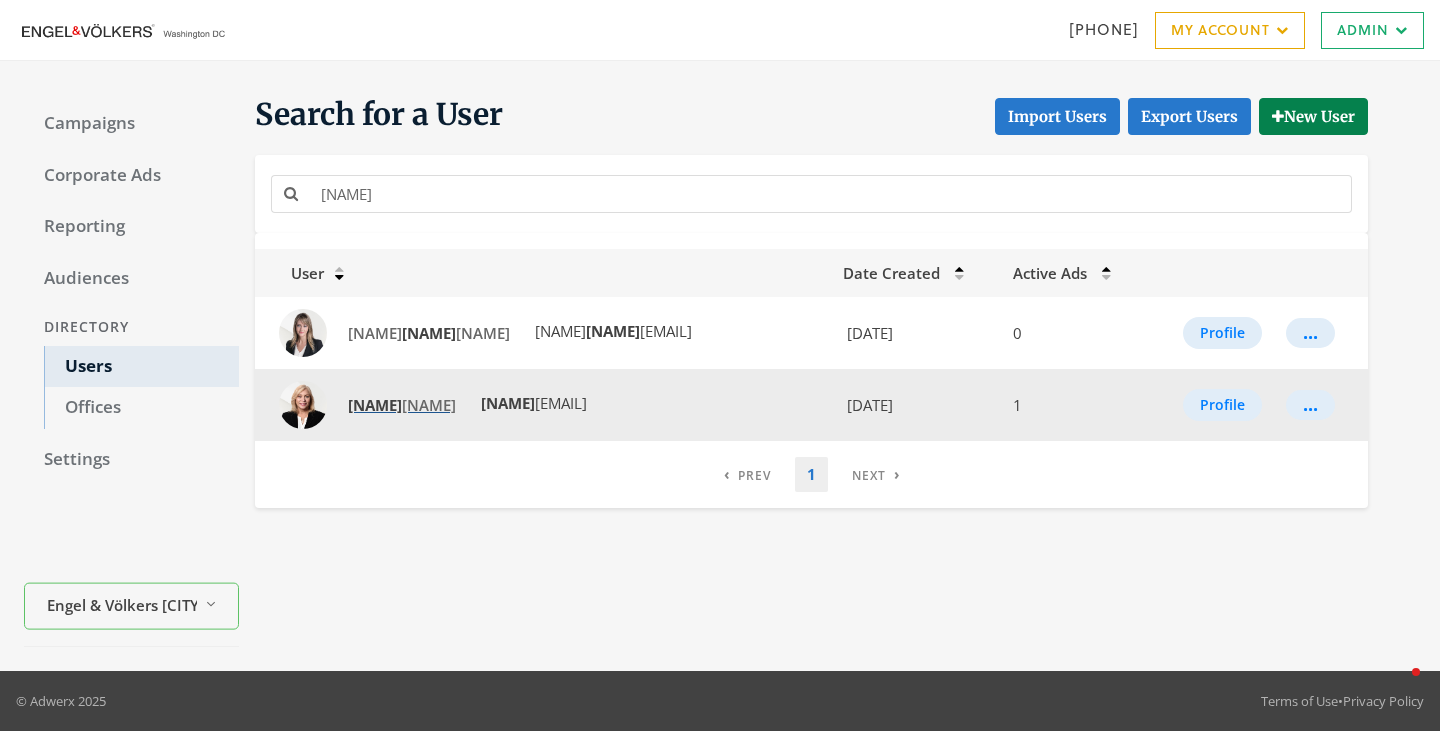 click on "Pat" 